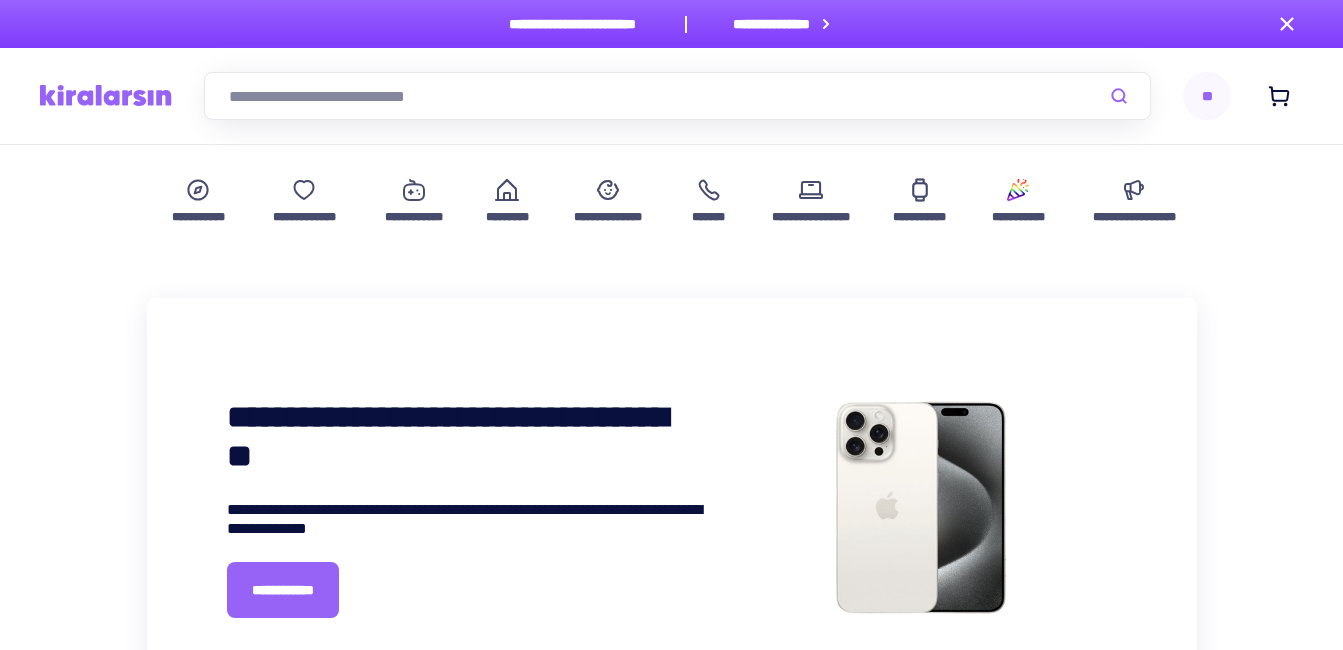 scroll, scrollTop: 367, scrollLeft: 0, axis: vertical 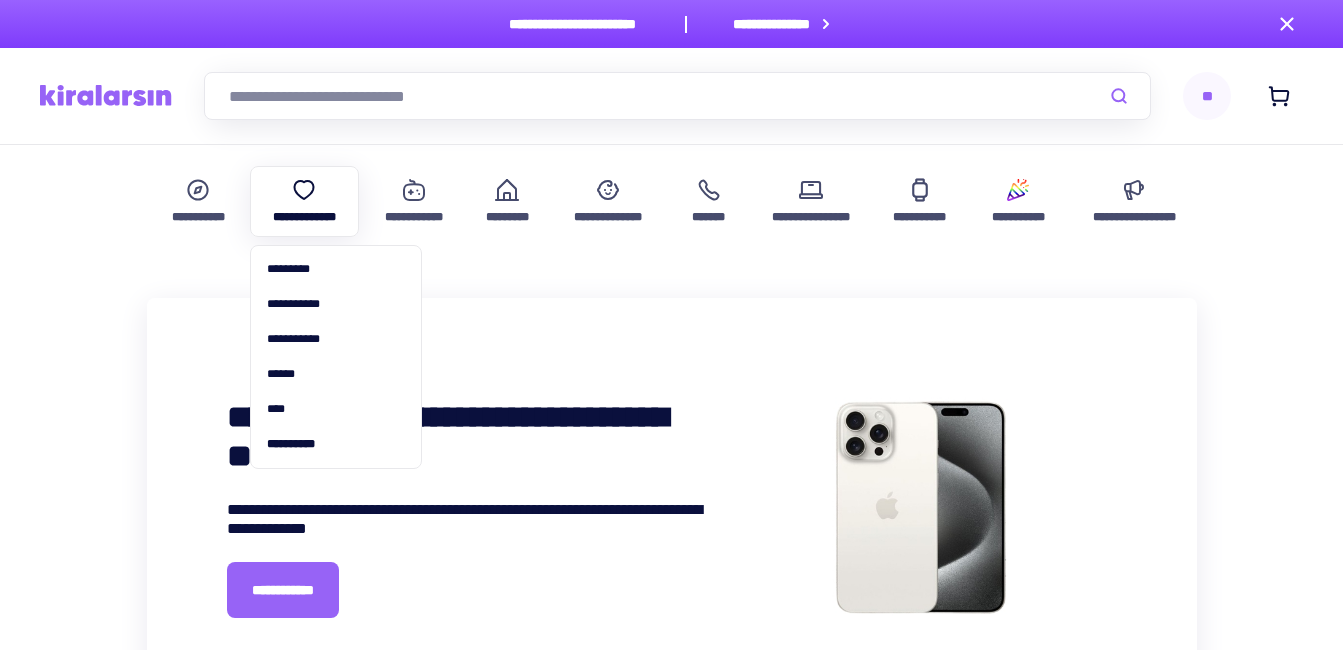 click at bounding box center (304, 190) 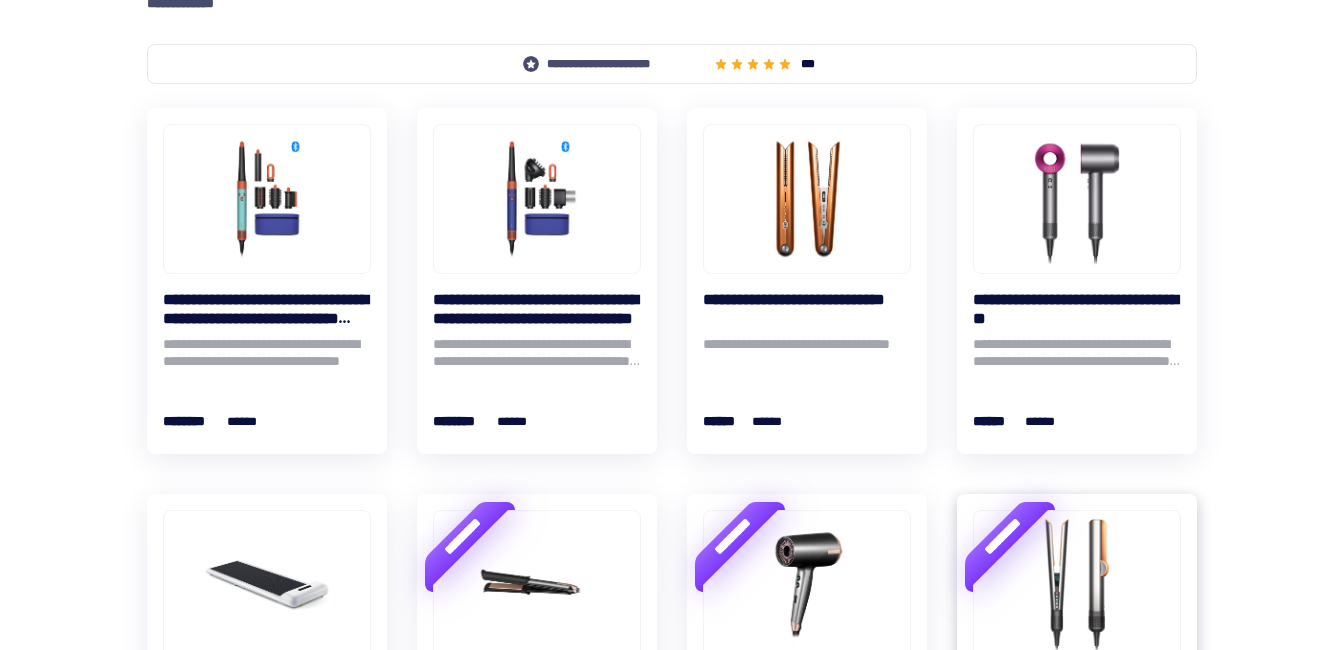 scroll, scrollTop: 733, scrollLeft: 0, axis: vertical 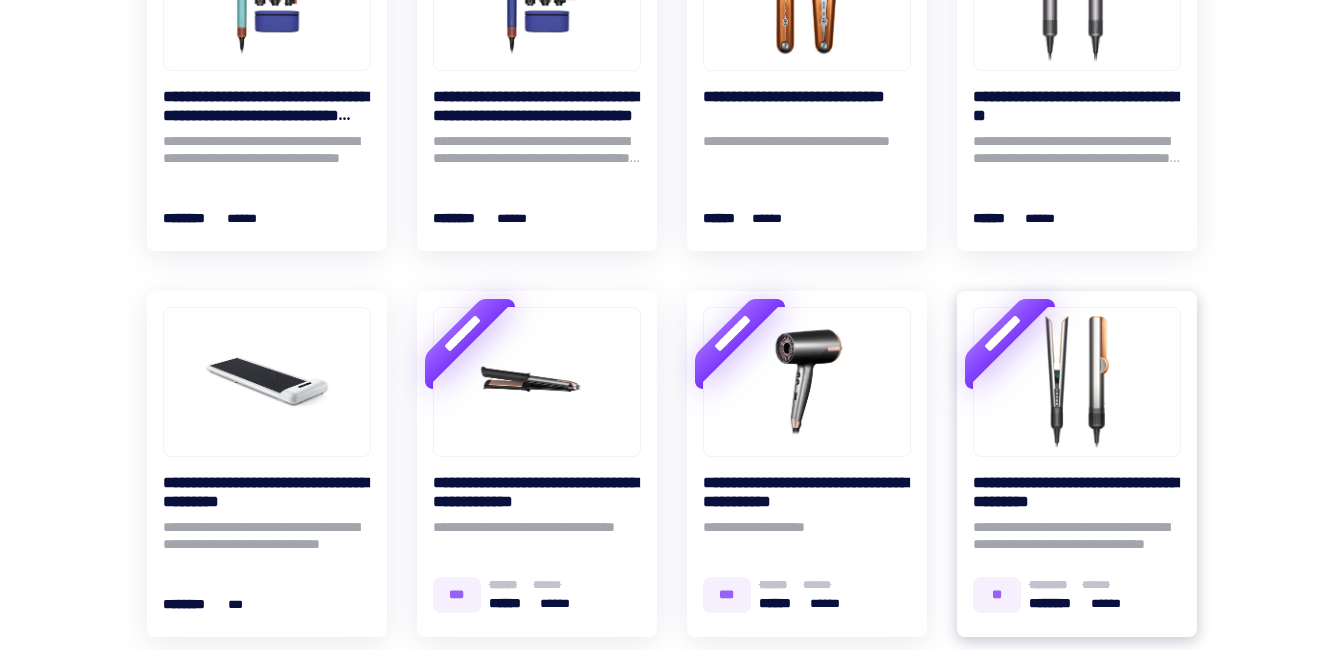 click at bounding box center (1077, 382) 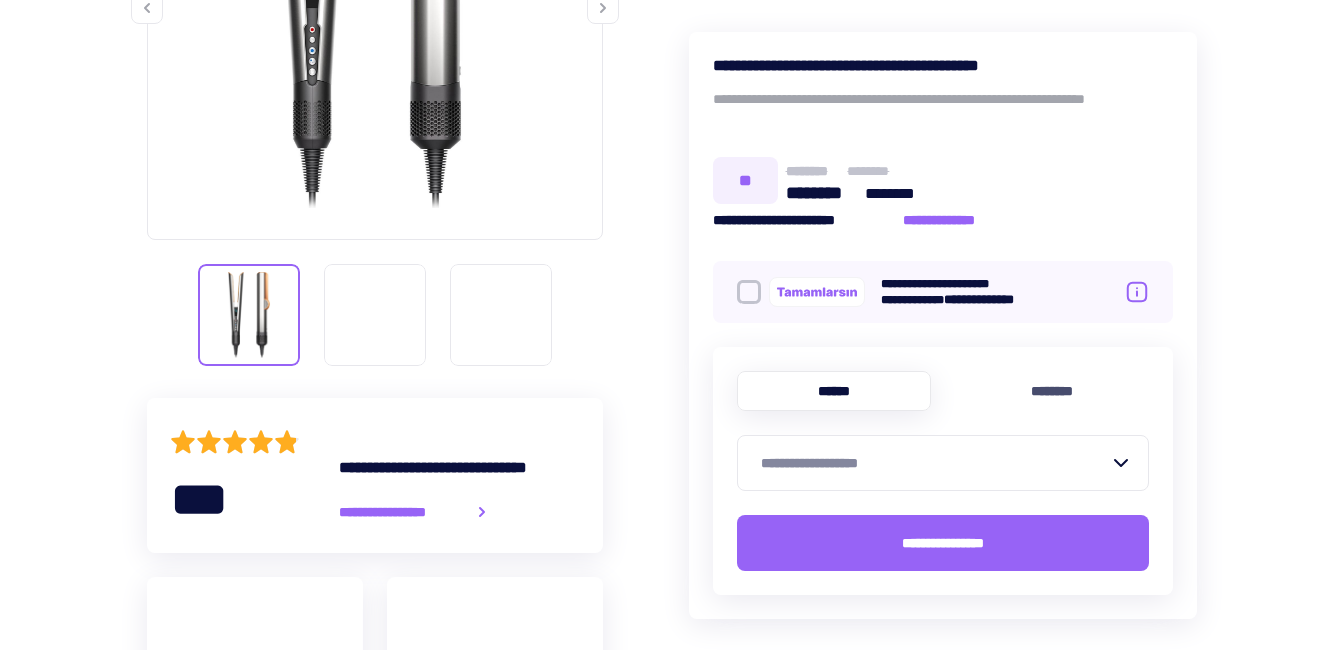 scroll, scrollTop: 0, scrollLeft: 0, axis: both 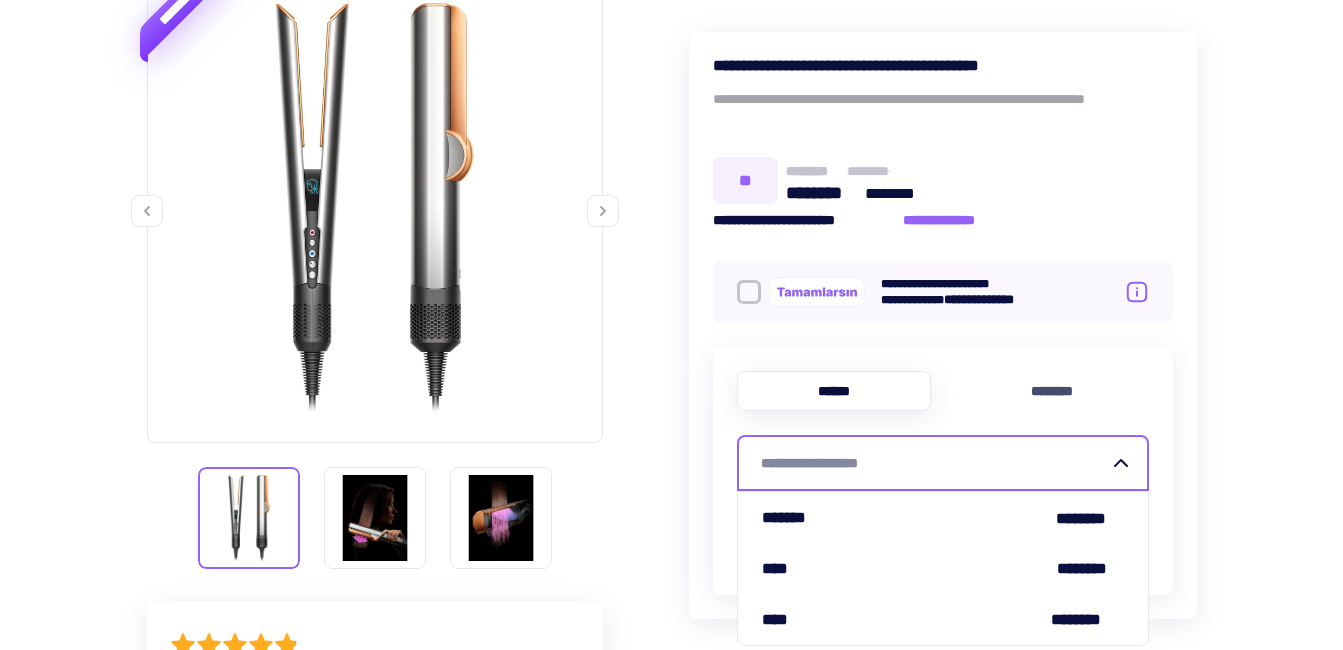 click on "**********" at bounding box center [935, 463] 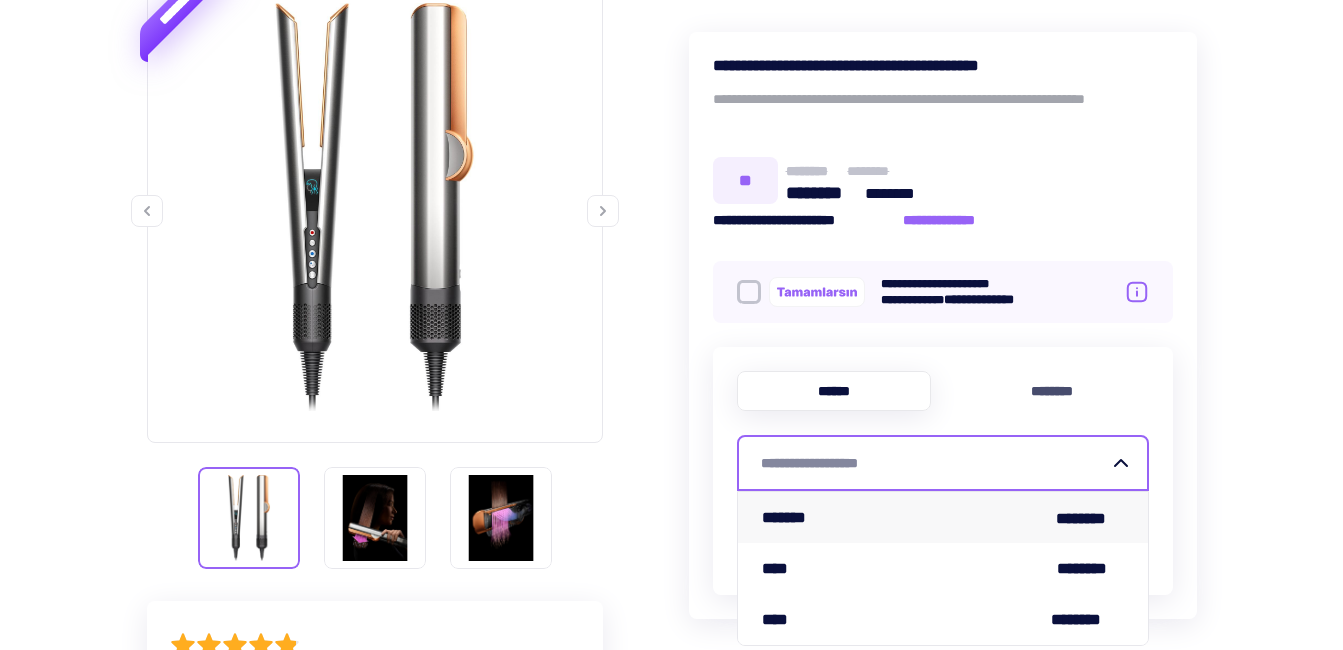 click on "******* ********" at bounding box center (943, 517) 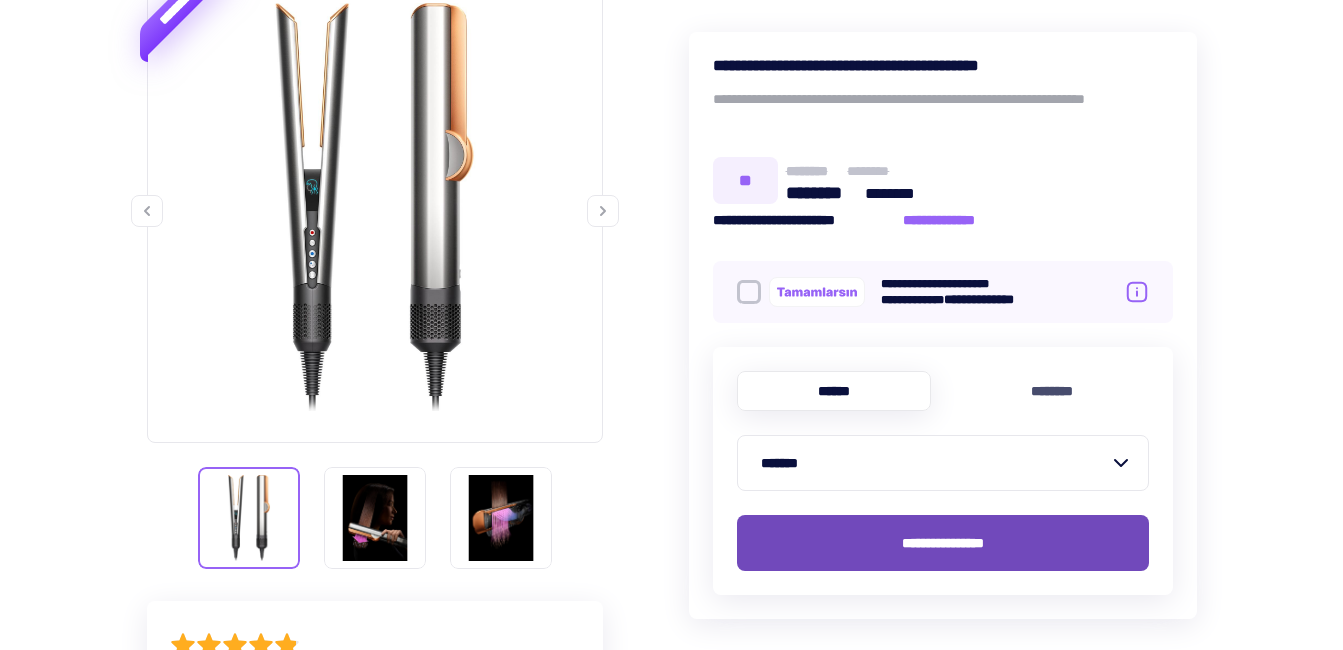 click on "**********" at bounding box center (943, 543) 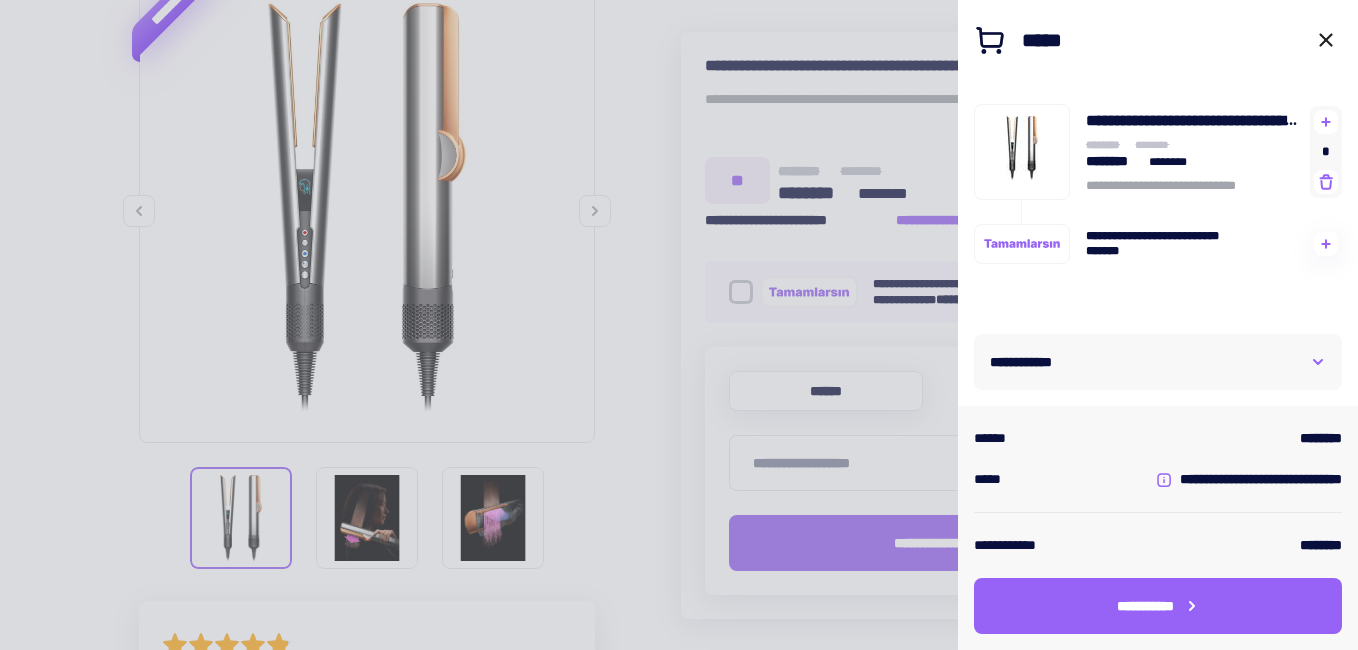 click at bounding box center [679, 325] 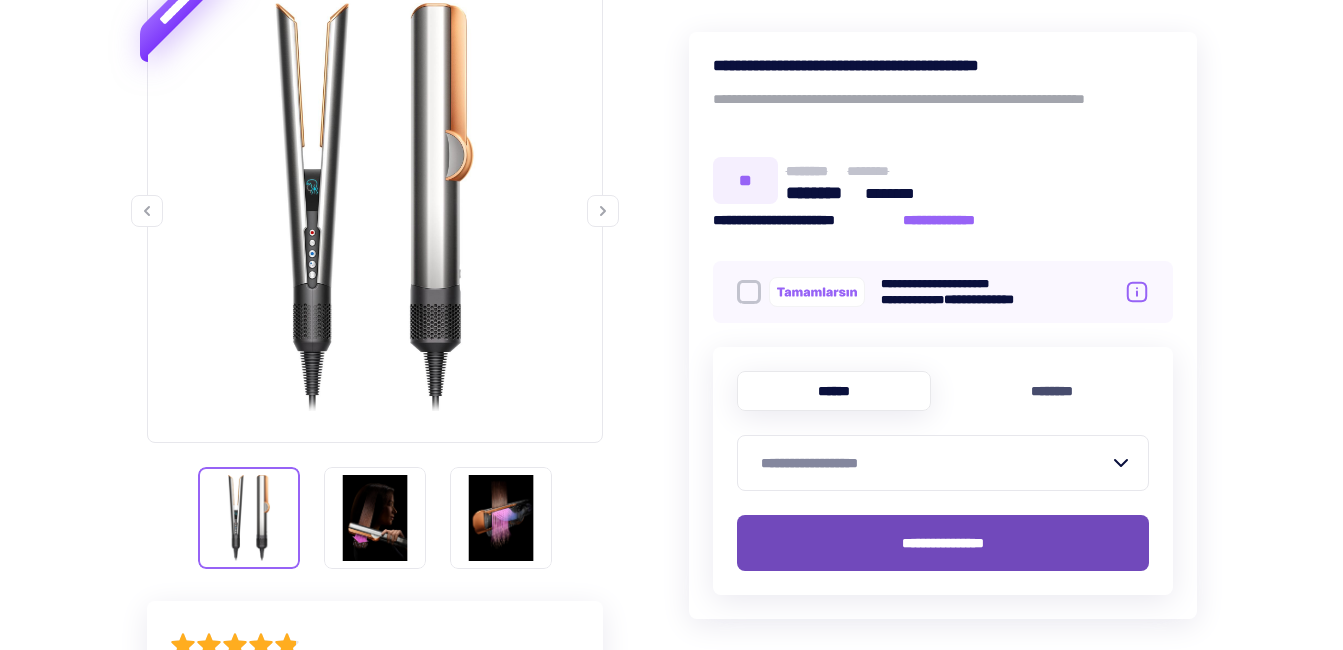 click on "**********" at bounding box center [943, 543] 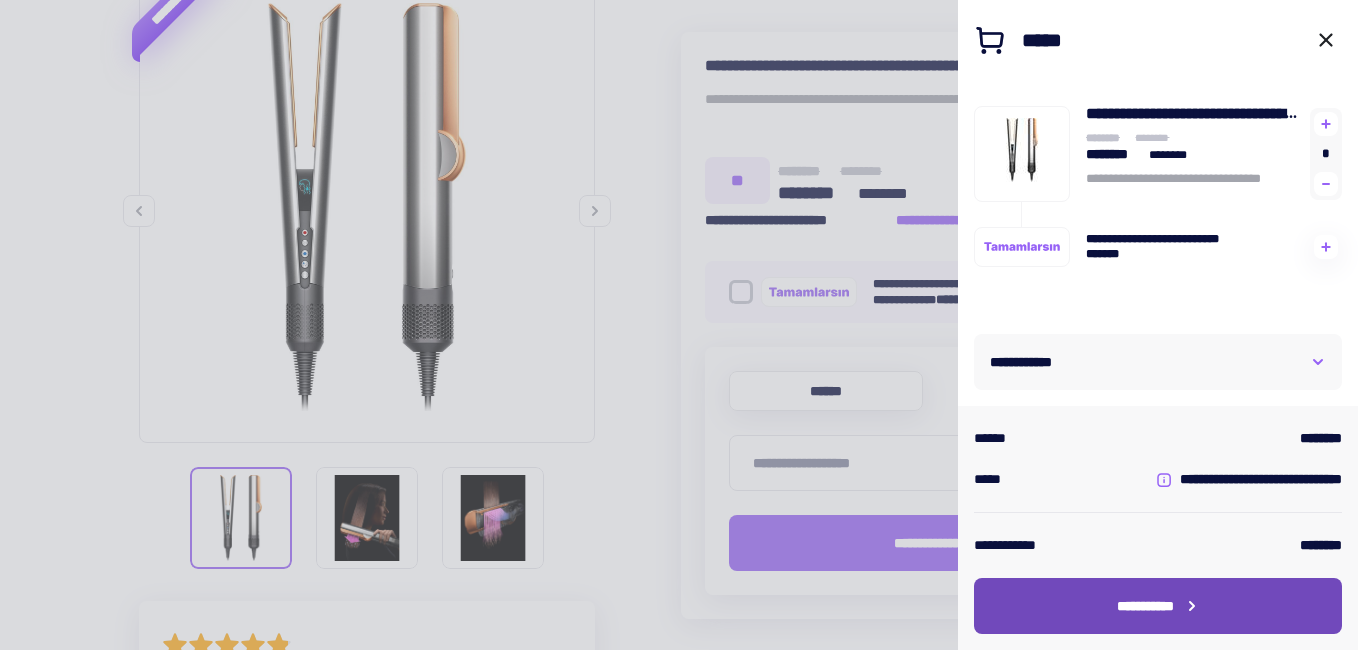 click on "**********" at bounding box center [1145, 606] 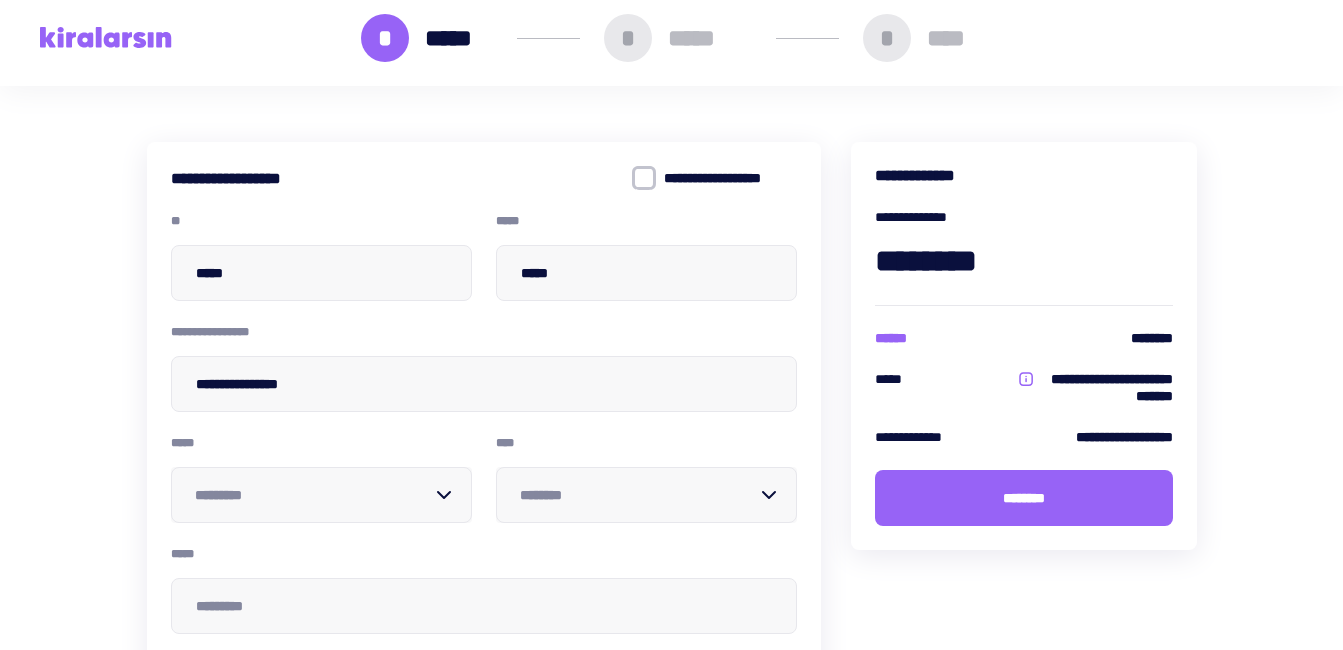 scroll, scrollTop: 0, scrollLeft: 0, axis: both 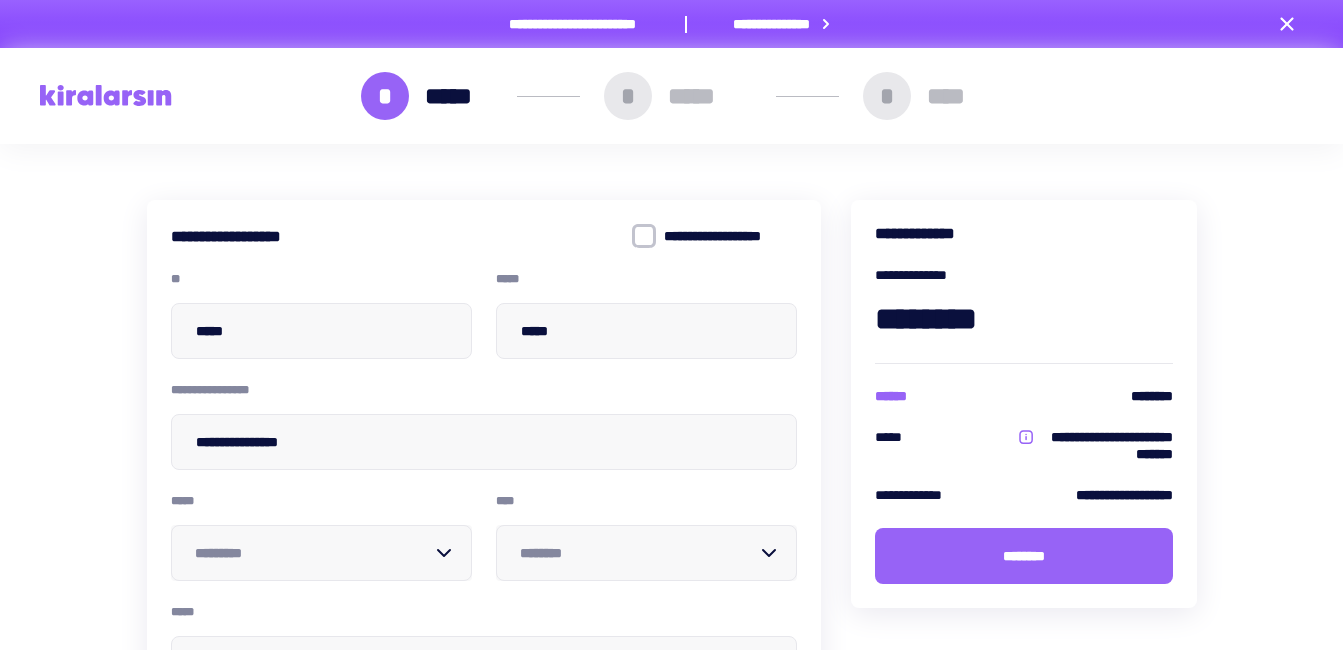 click on "********" at bounding box center [1024, 319] 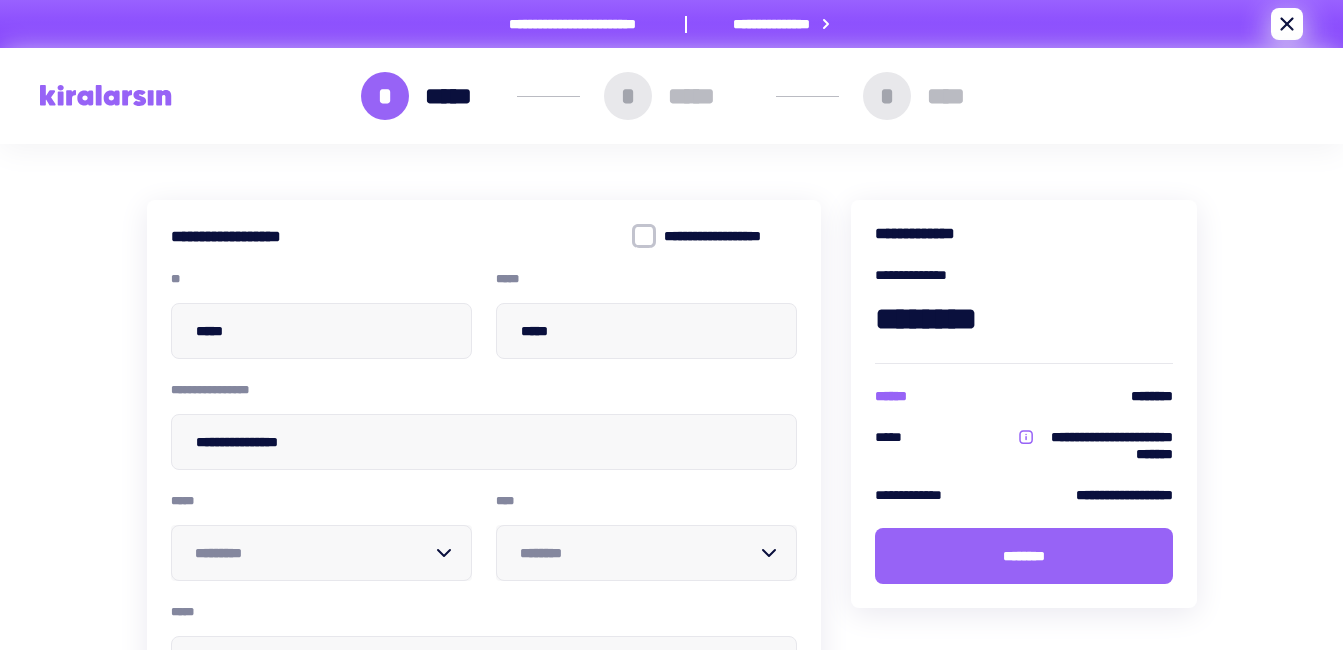 click 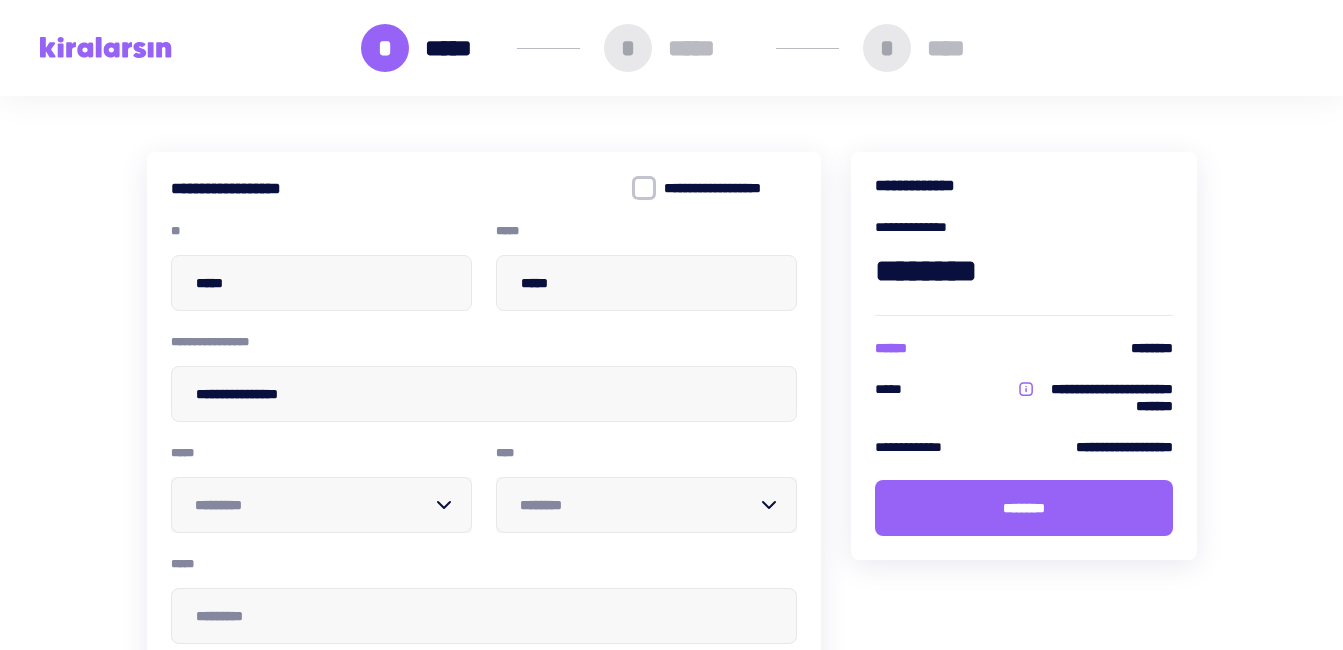 click on "********" at bounding box center [1024, 271] 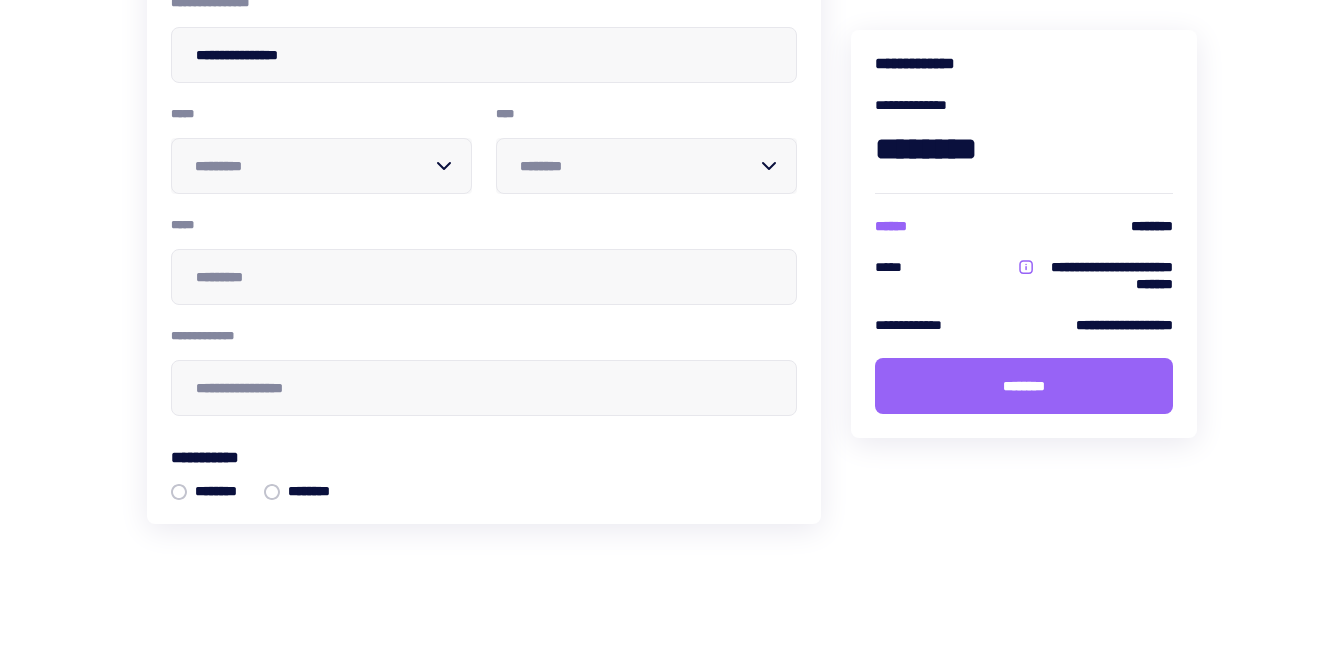 scroll, scrollTop: 0, scrollLeft: 0, axis: both 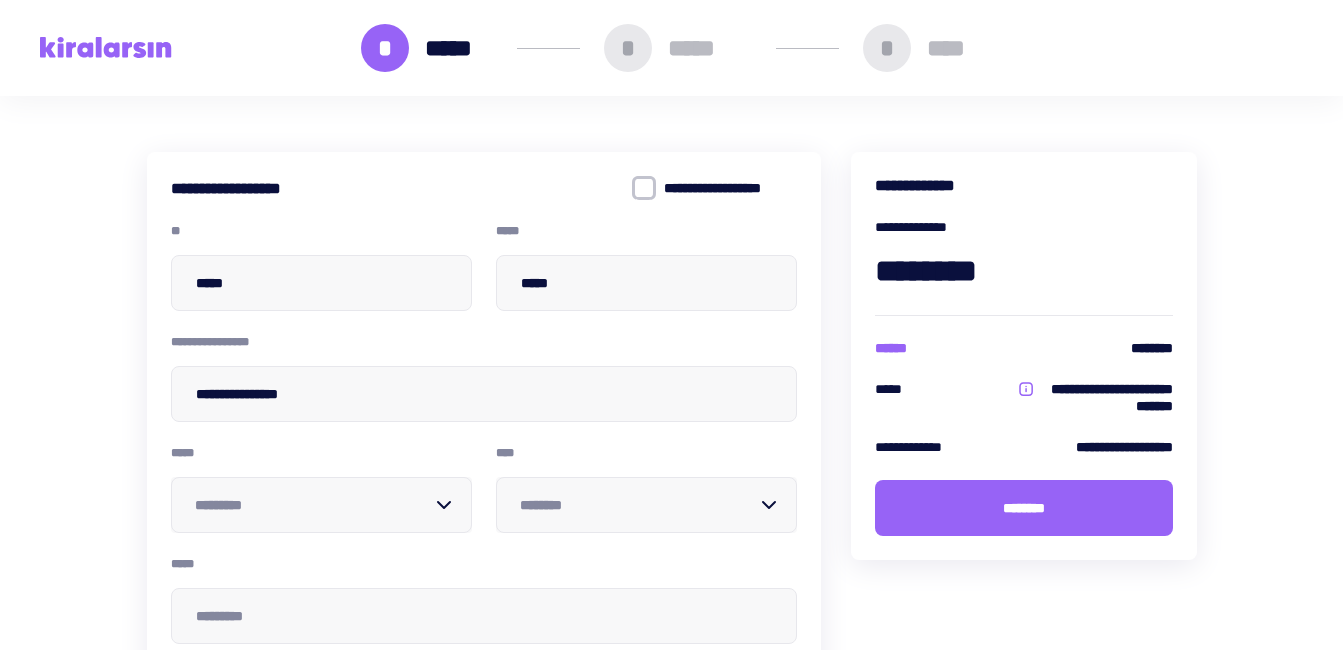 click on "* ***** * ***** * ****" at bounding box center (671, 48) 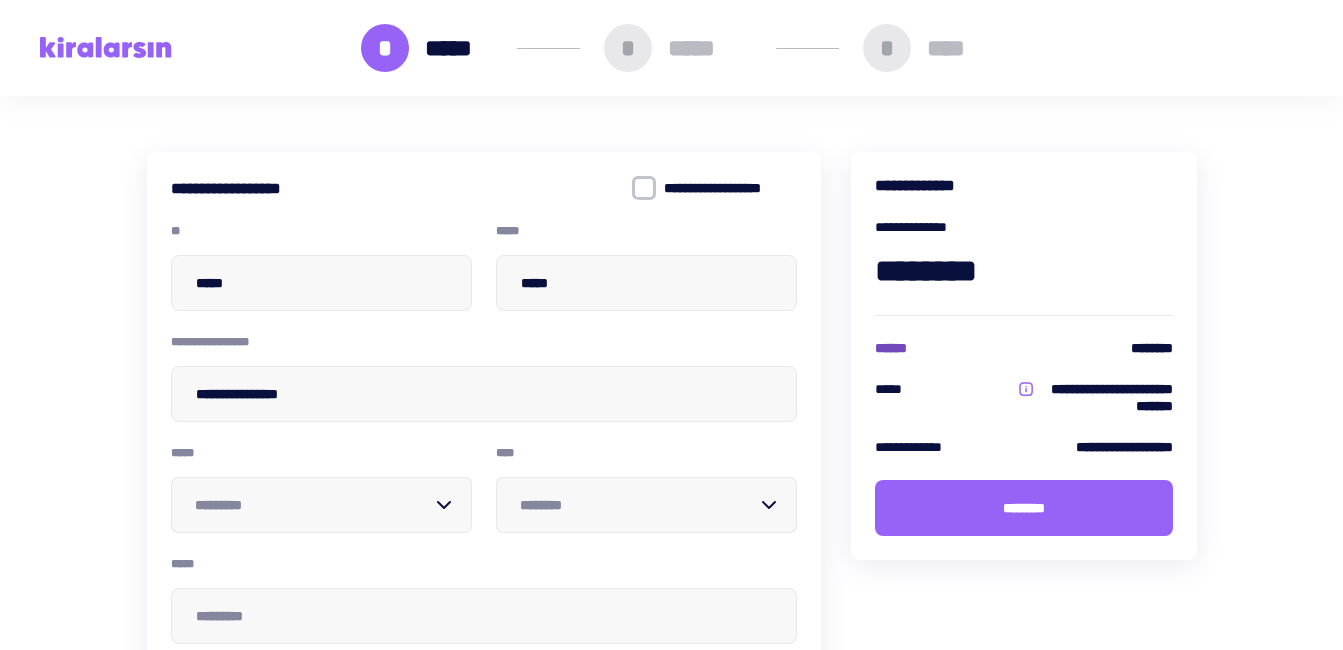 click on "******" at bounding box center (897, 348) 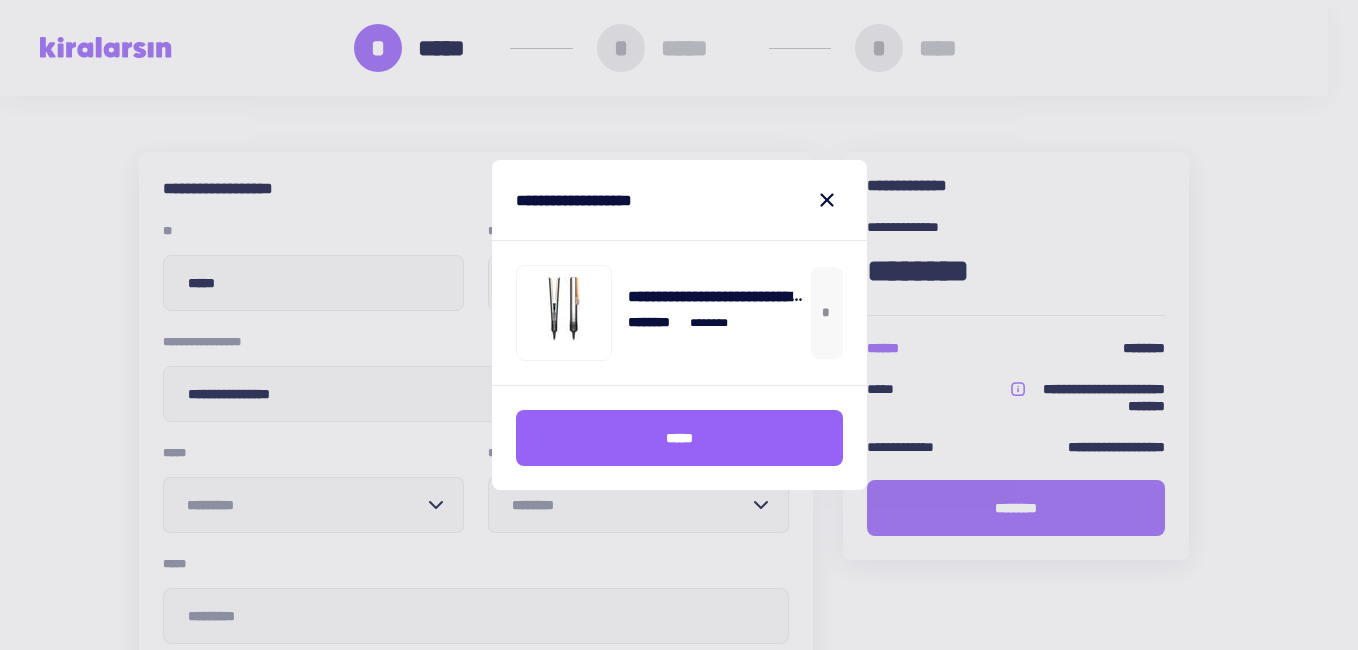 click on "*" at bounding box center [826, 313] 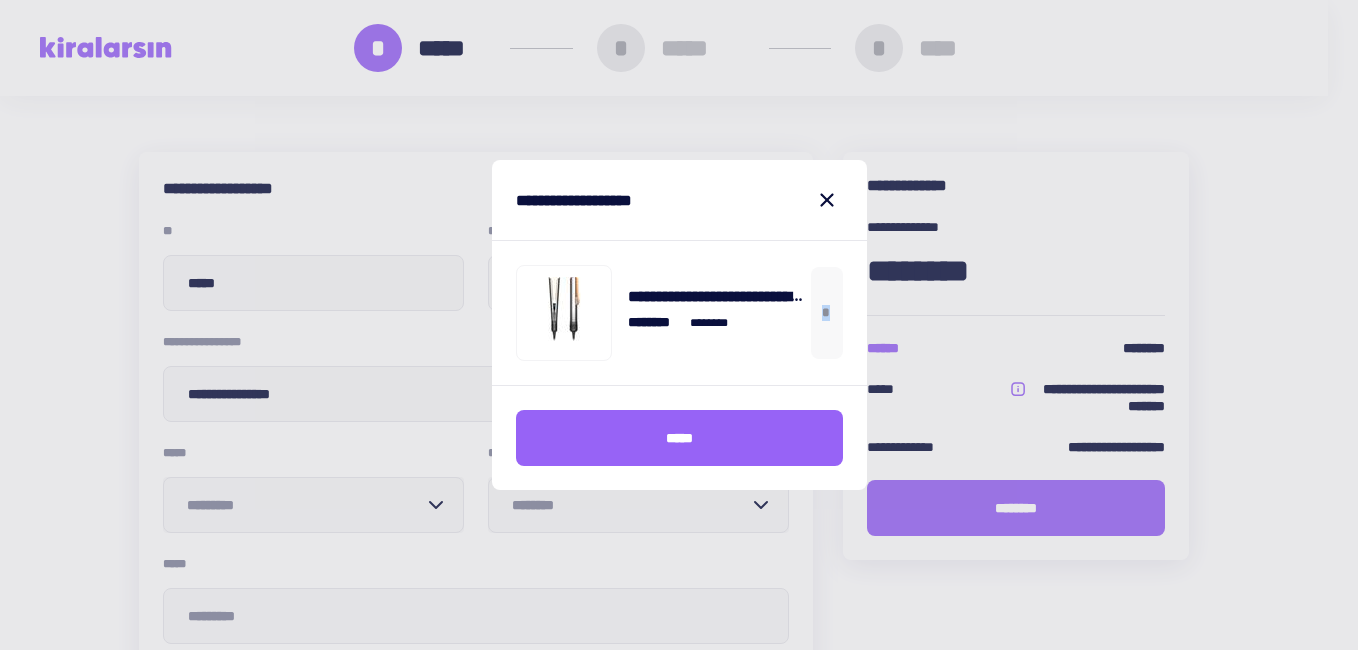 drag, startPoint x: 823, startPoint y: 311, endPoint x: 849, endPoint y: 315, distance: 26.305893 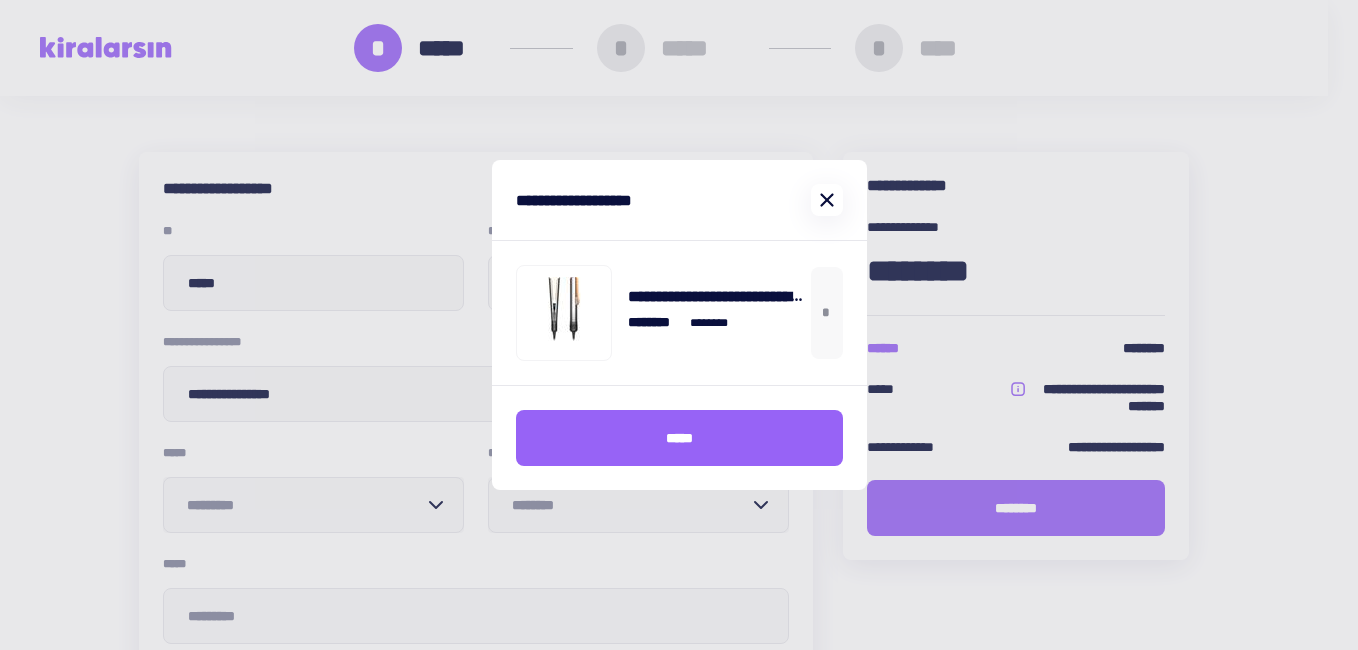 drag, startPoint x: 849, startPoint y: 315, endPoint x: 826, endPoint y: 204, distance: 113.35784 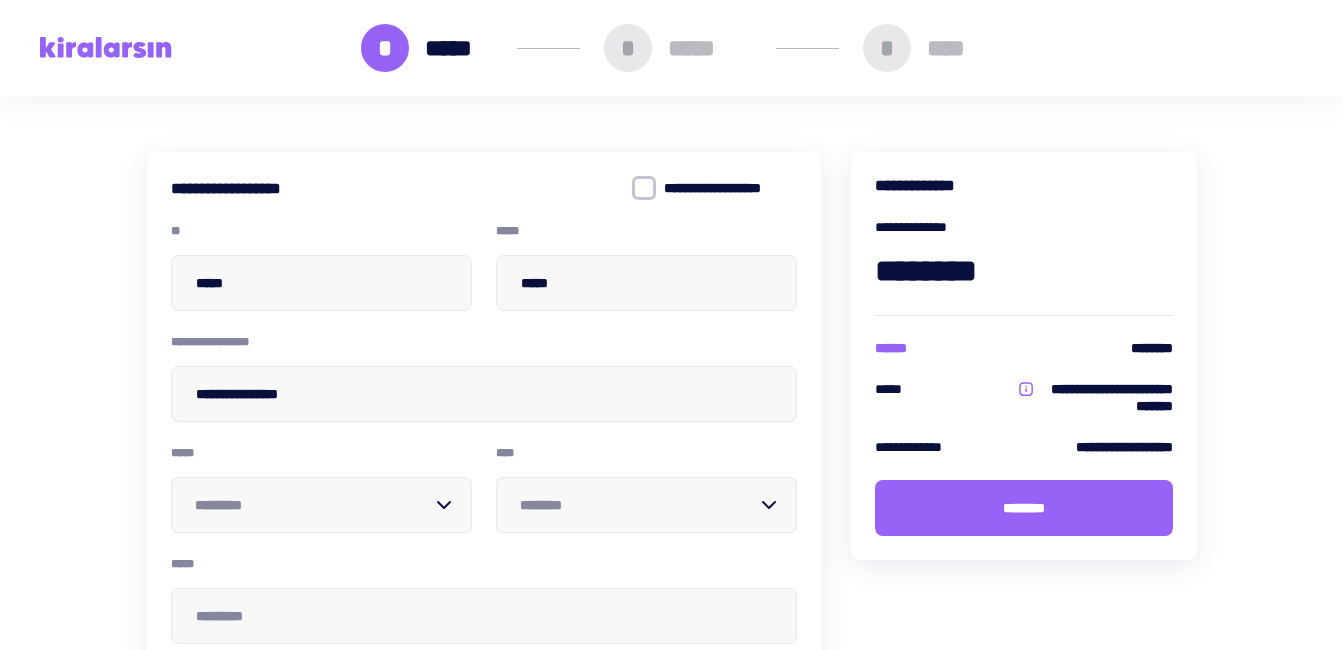 drag, startPoint x: 1142, startPoint y: 342, endPoint x: 1243, endPoint y: 352, distance: 101.49384 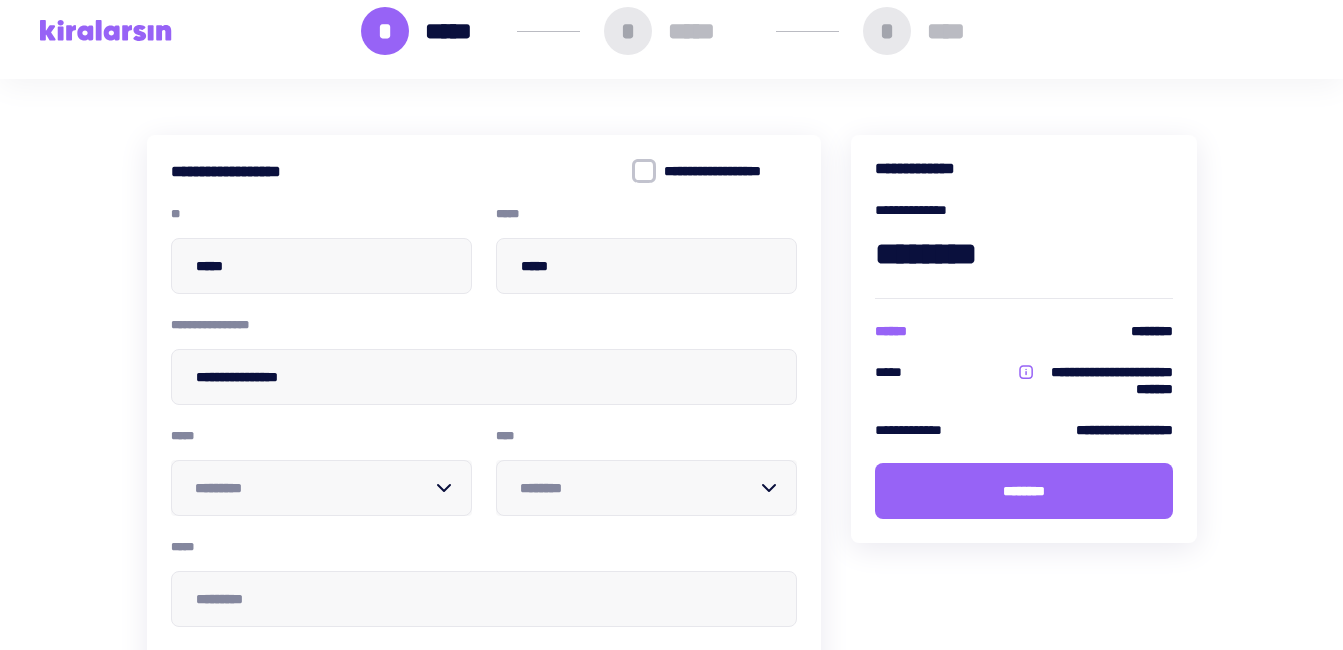 scroll, scrollTop: 0, scrollLeft: 0, axis: both 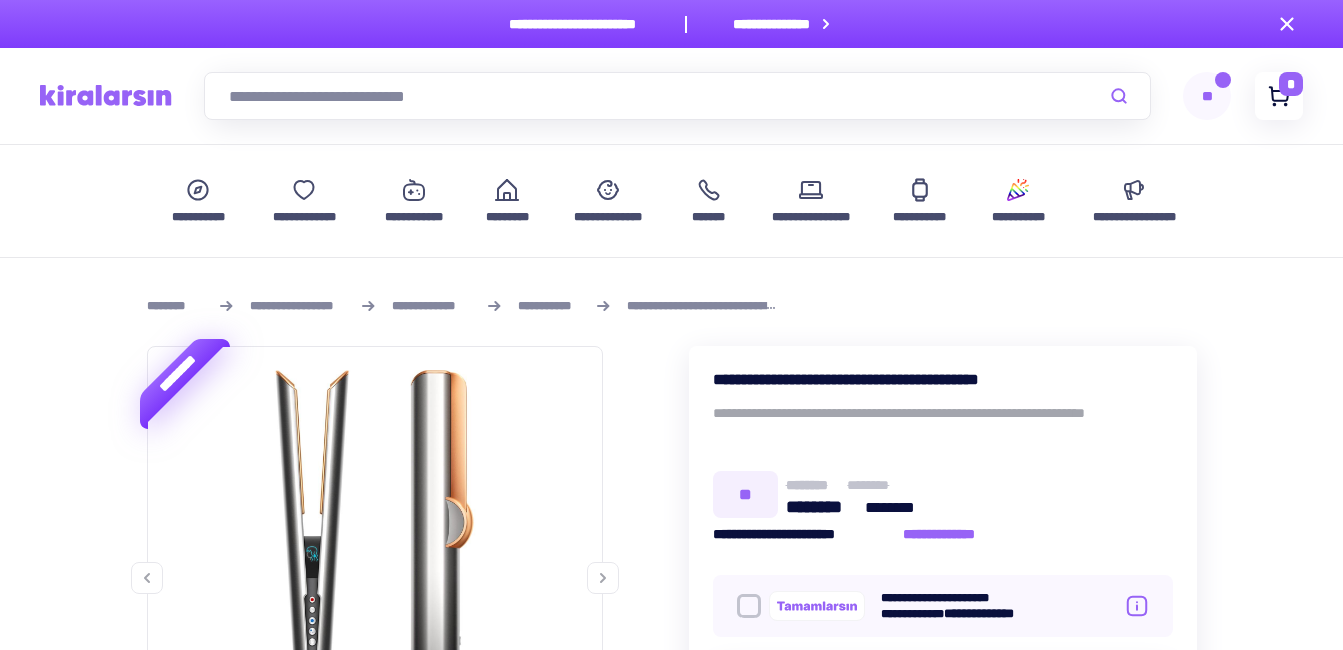click on "*" at bounding box center [1291, 84] 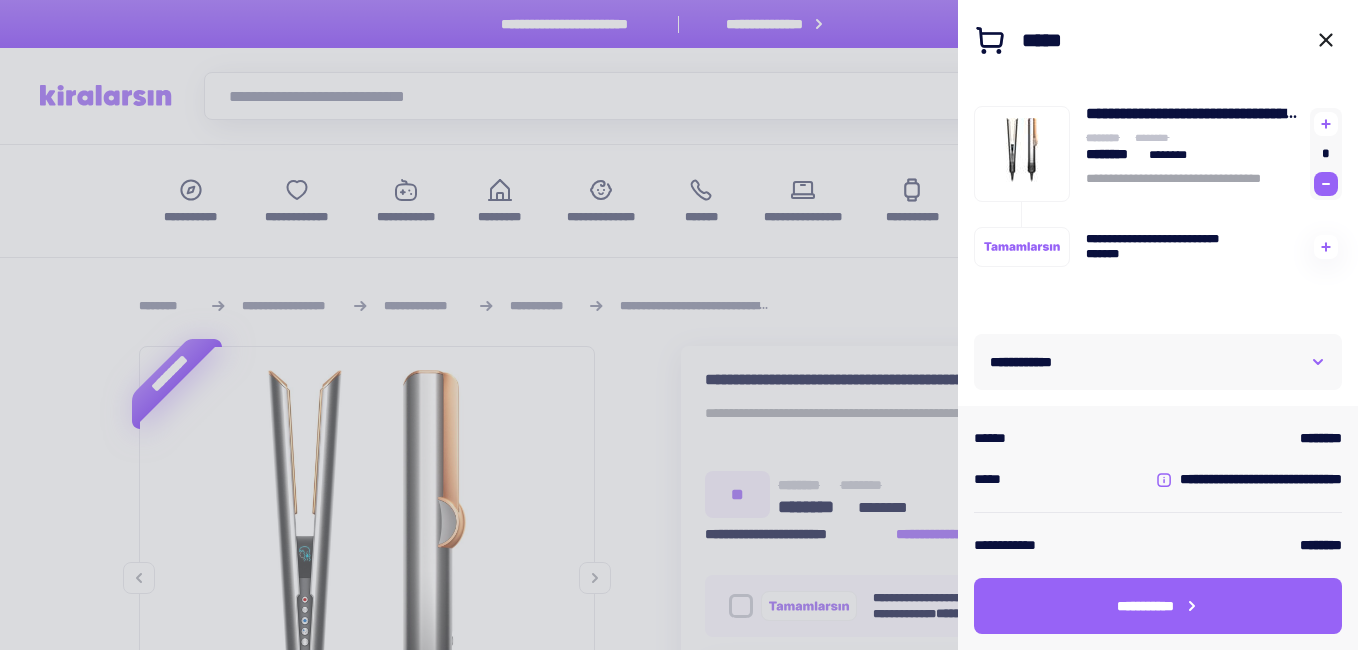 click 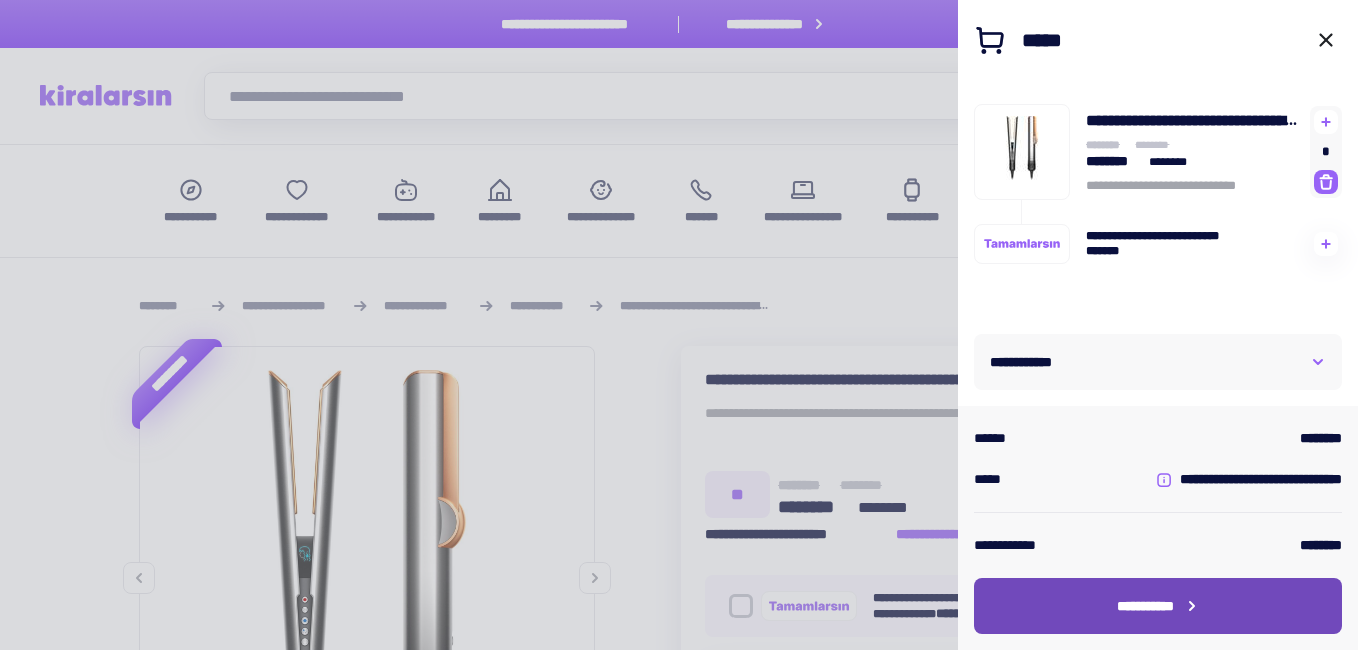 click on "**********" at bounding box center (1145, 606) 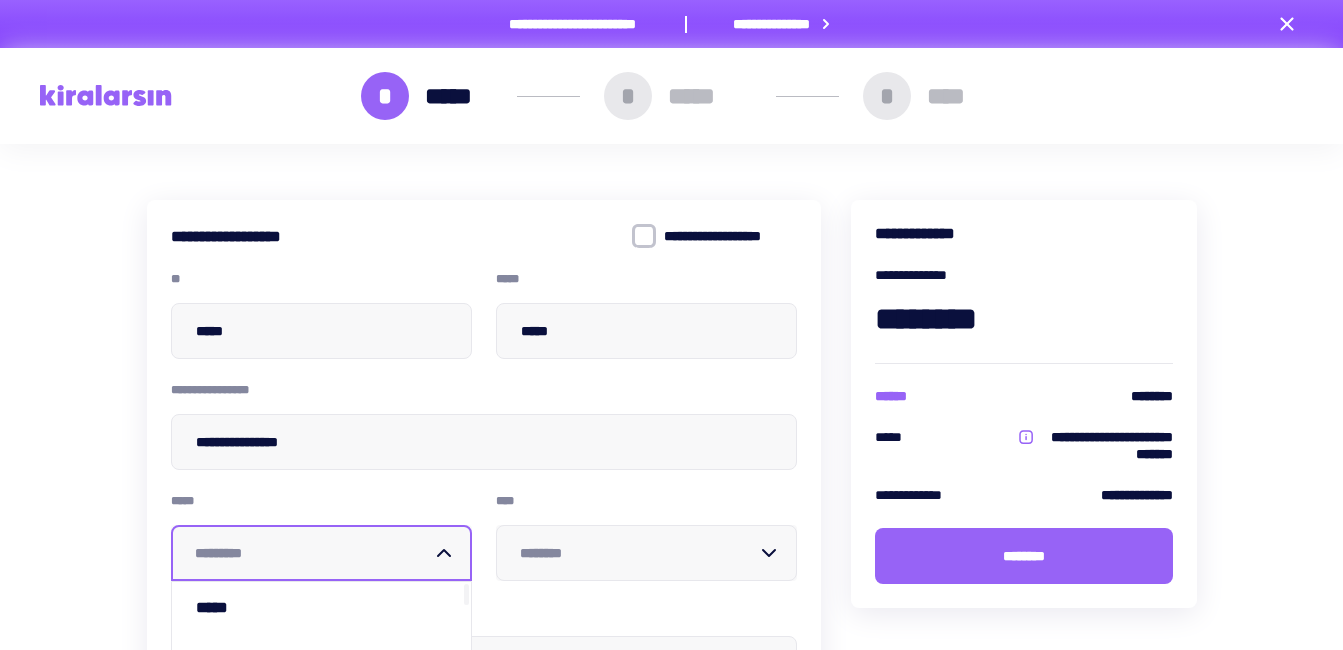 click at bounding box center [313, 553] 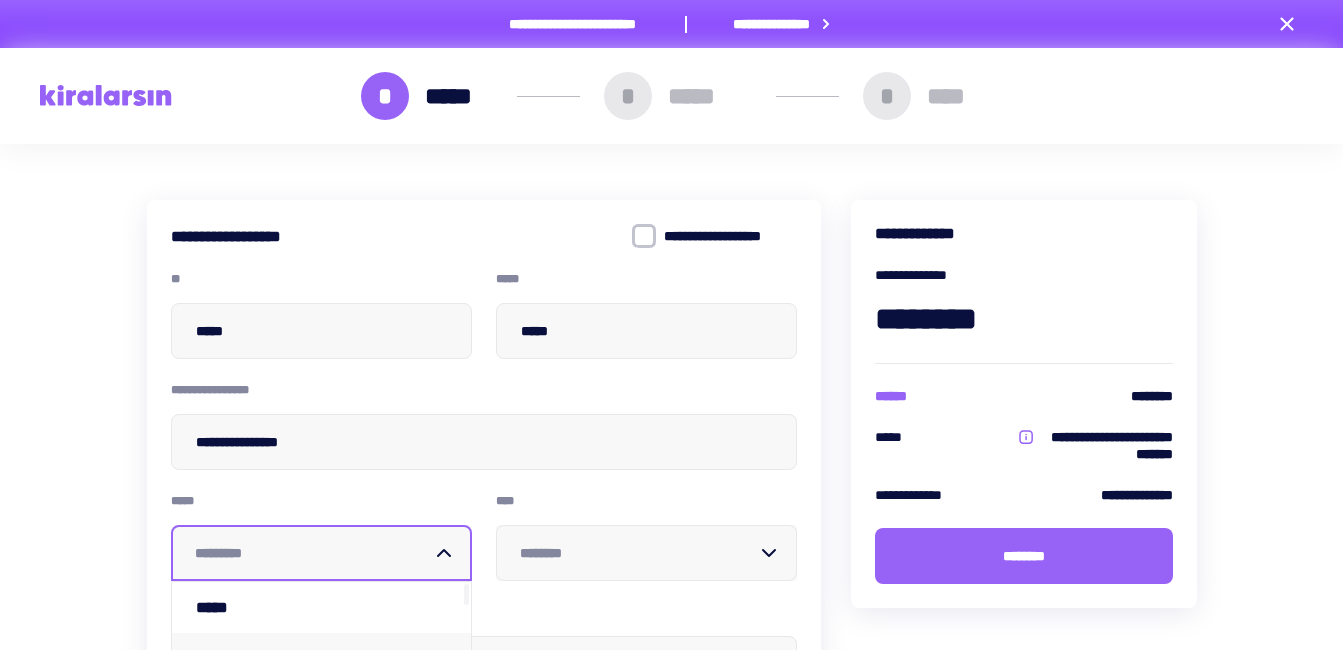 scroll, scrollTop: 387, scrollLeft: 0, axis: vertical 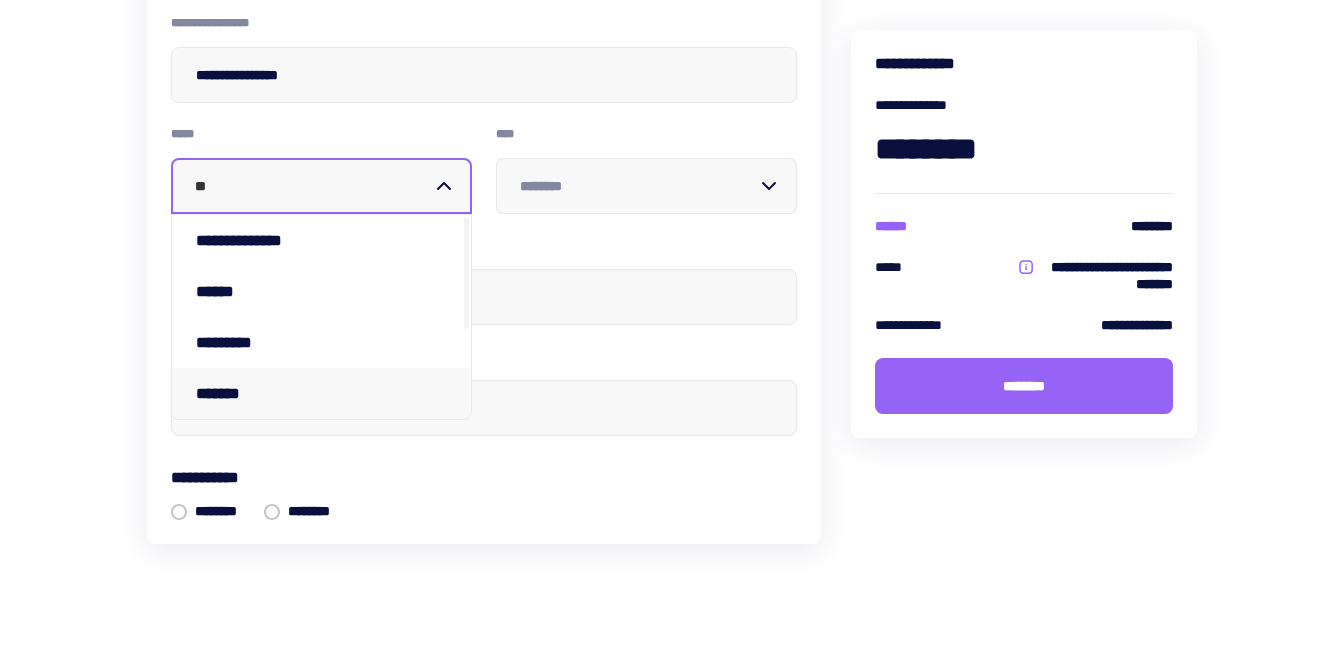 type on "***" 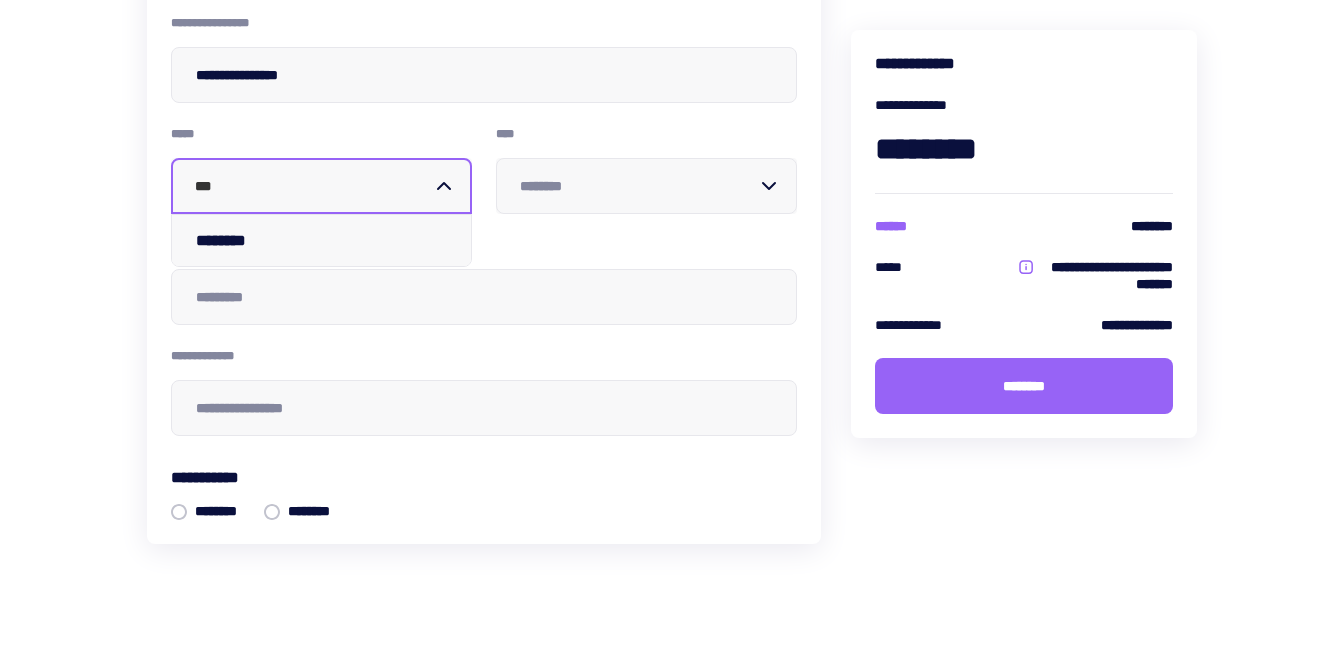 click on "********" at bounding box center (321, 240) 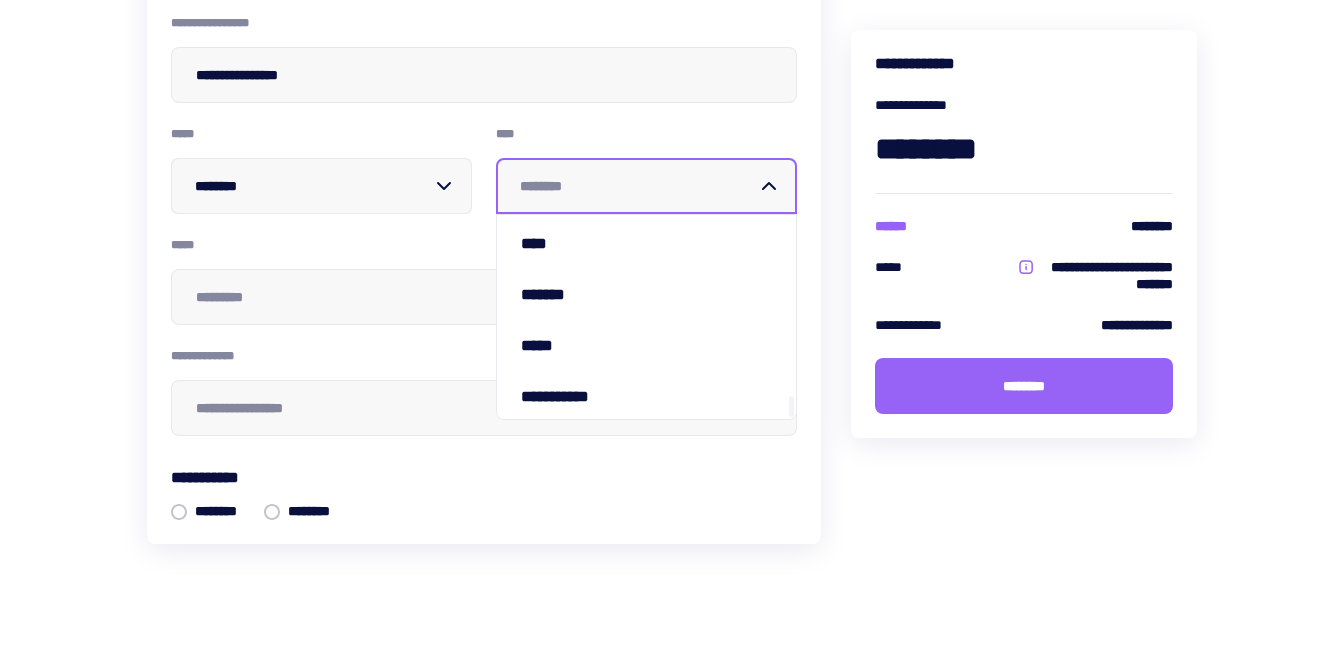 scroll, scrollTop: 1785, scrollLeft: 0, axis: vertical 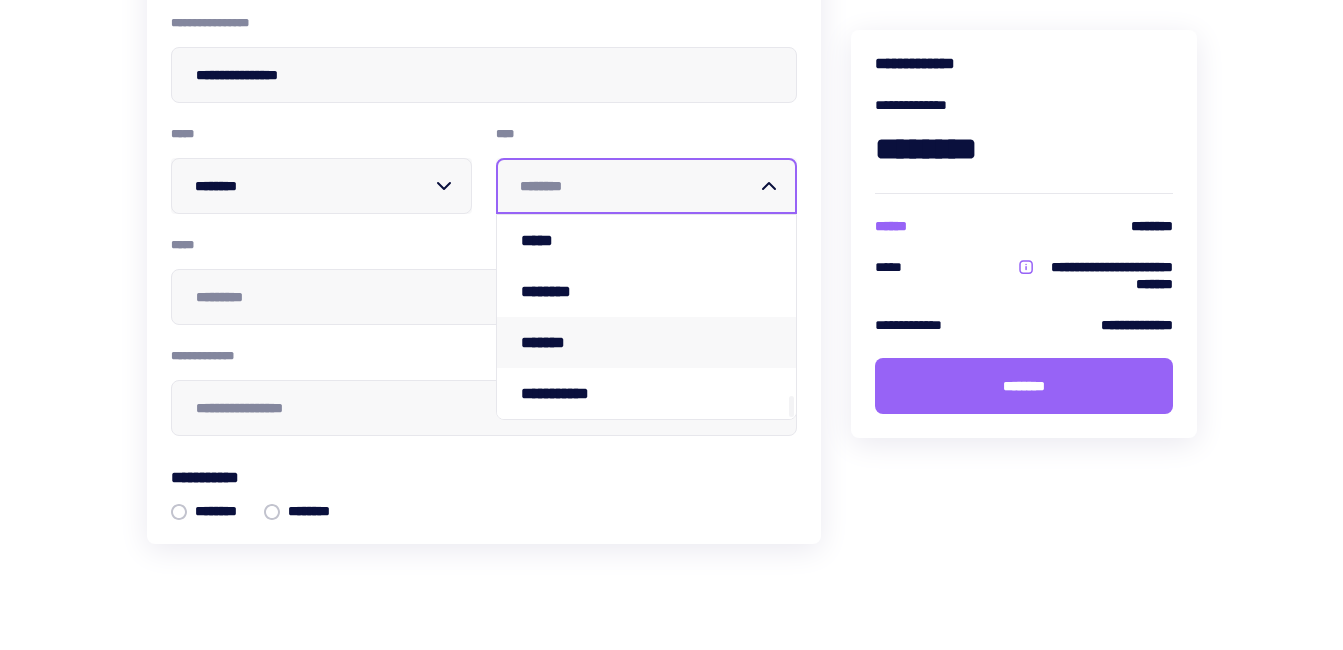 click on "*******" at bounding box center [646, 342] 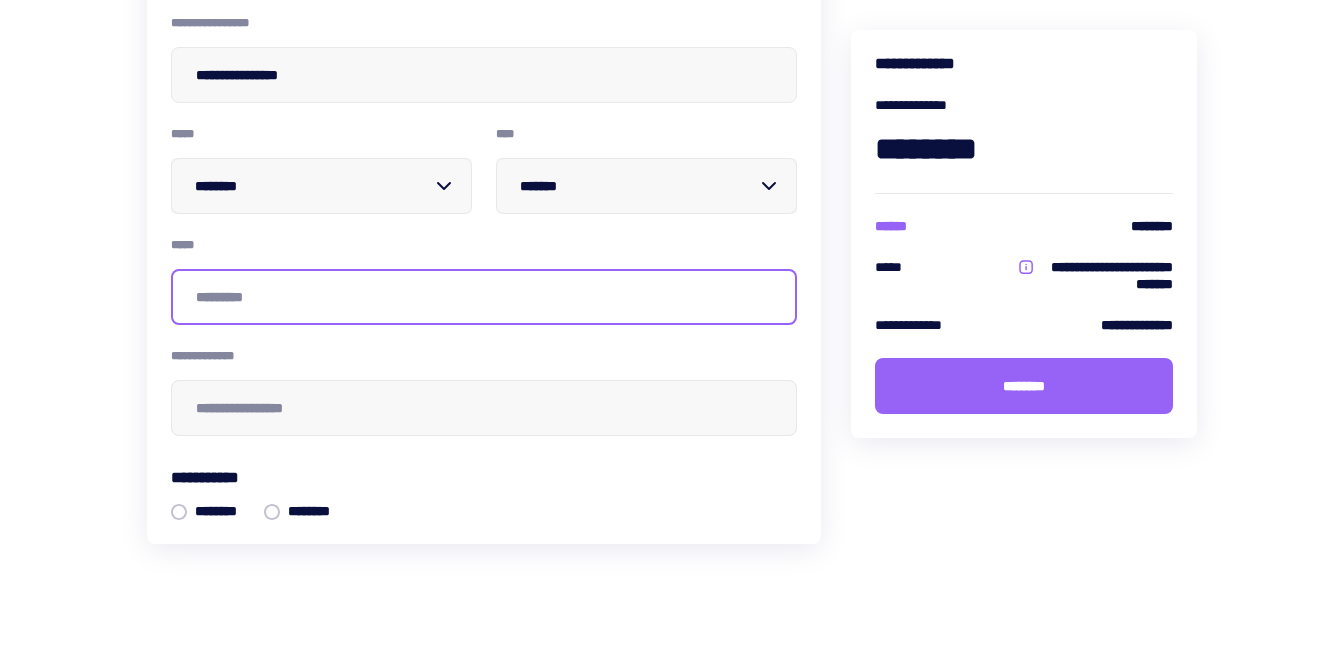 click at bounding box center [484, 297] 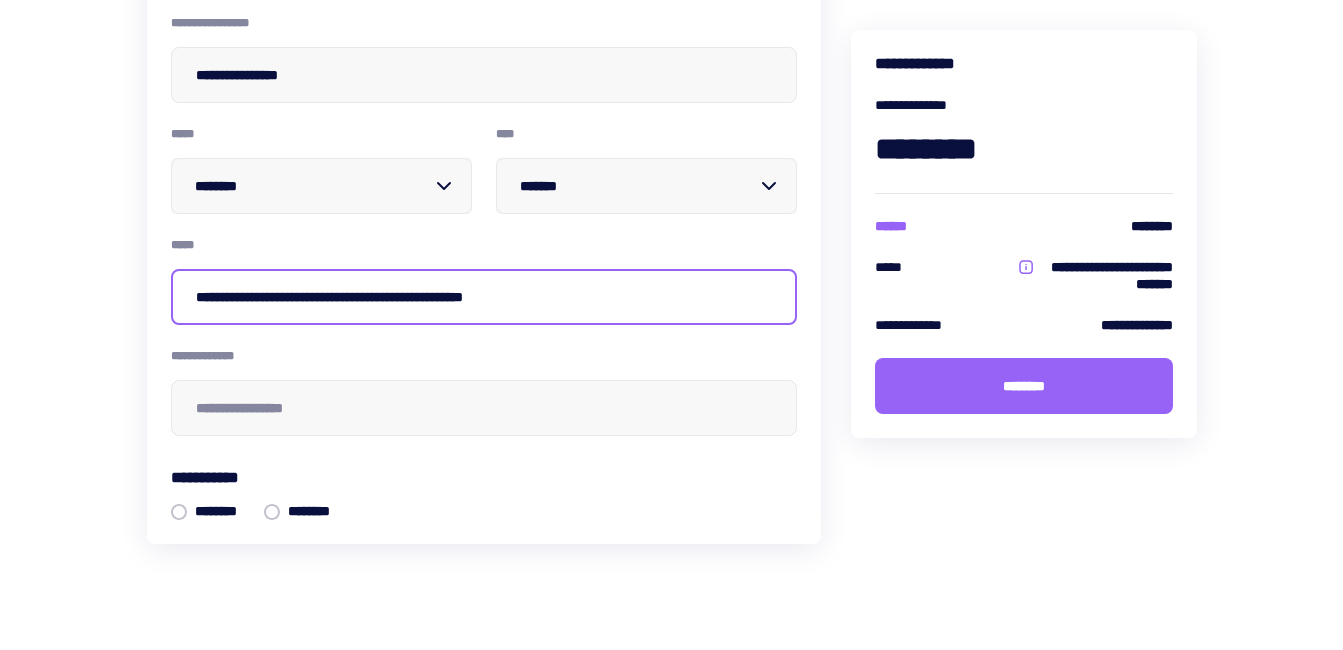 type on "**********" 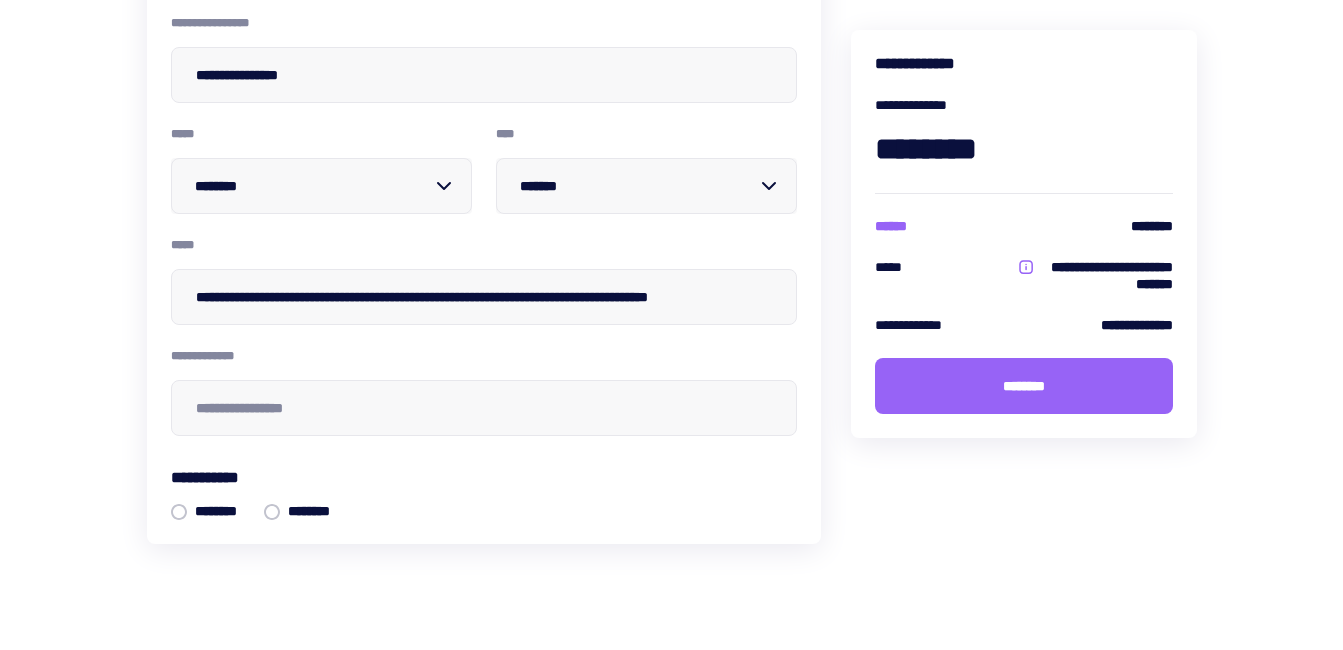 type on "********" 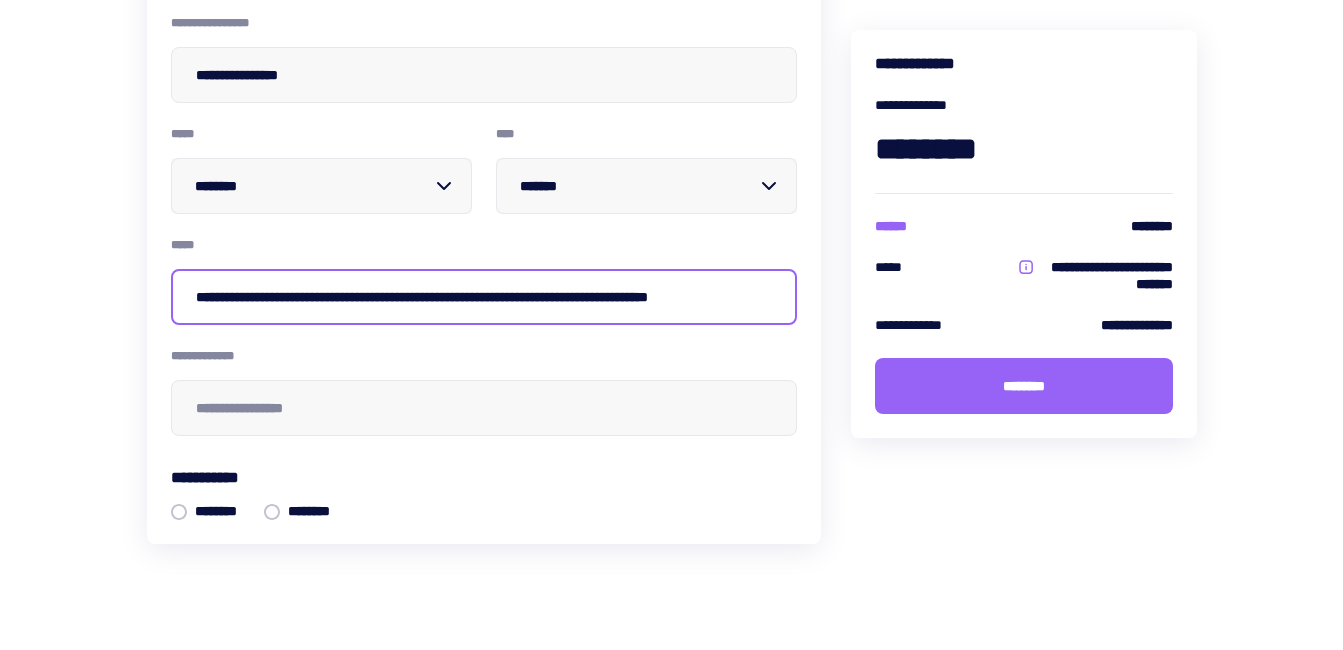 type 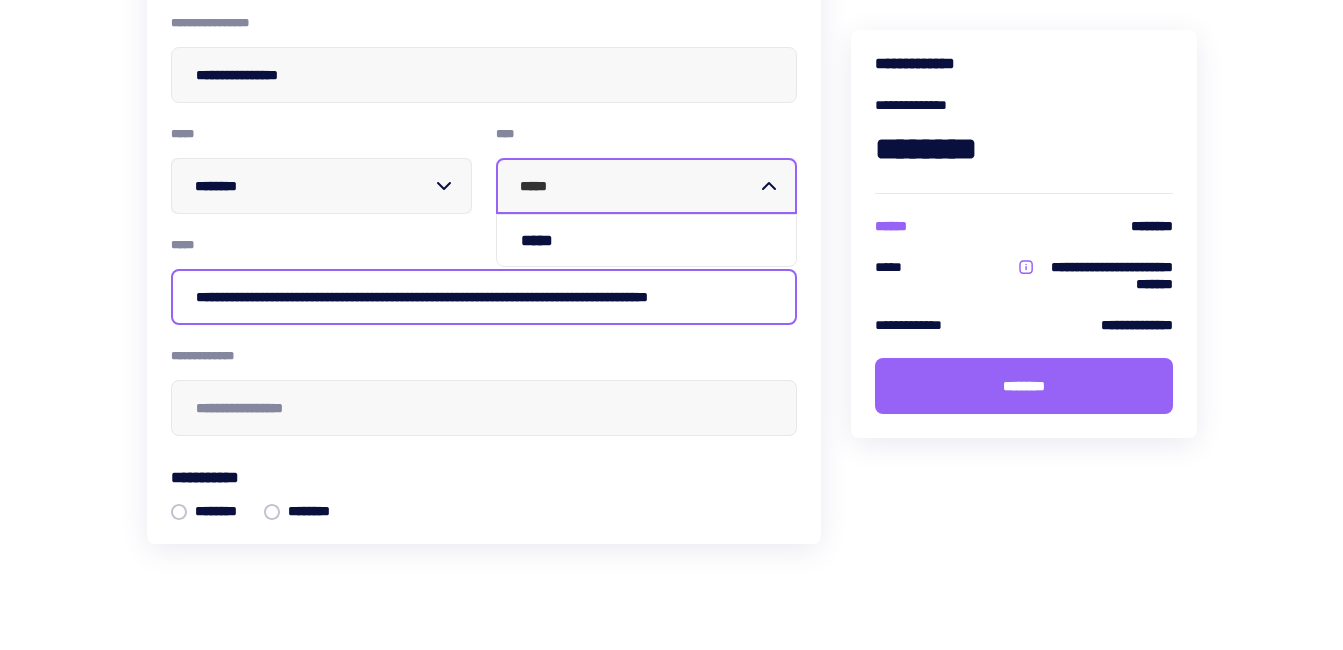 type 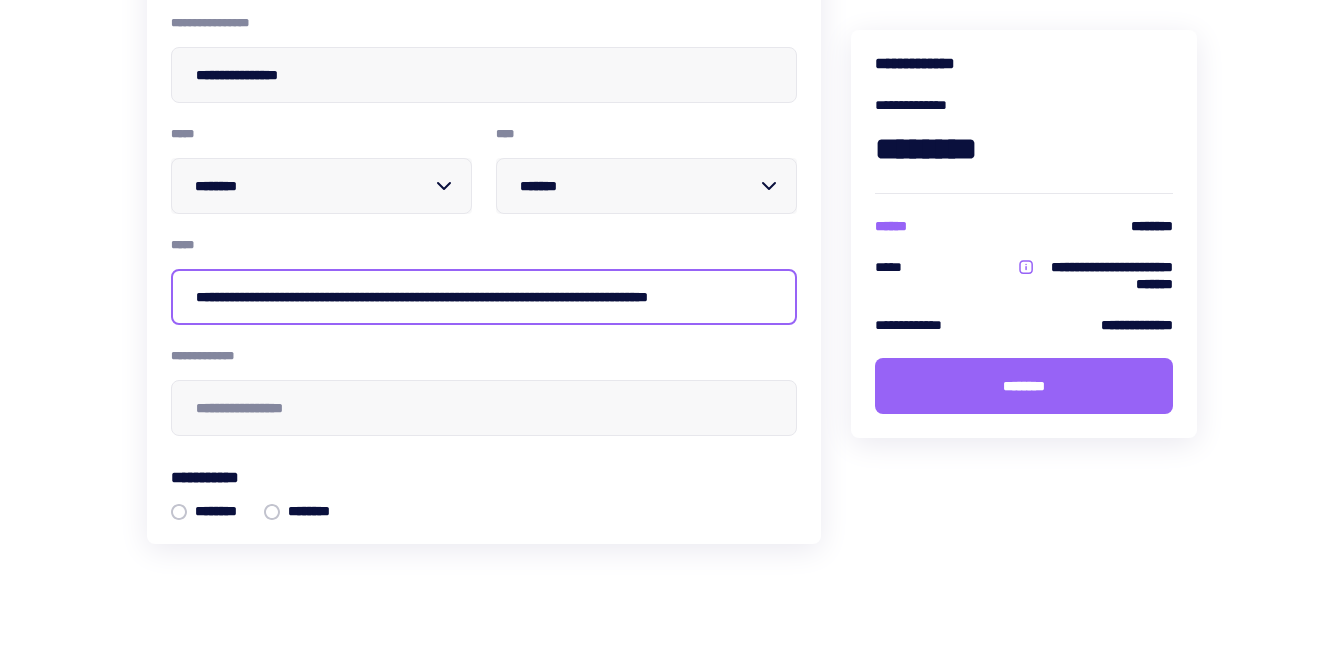 click 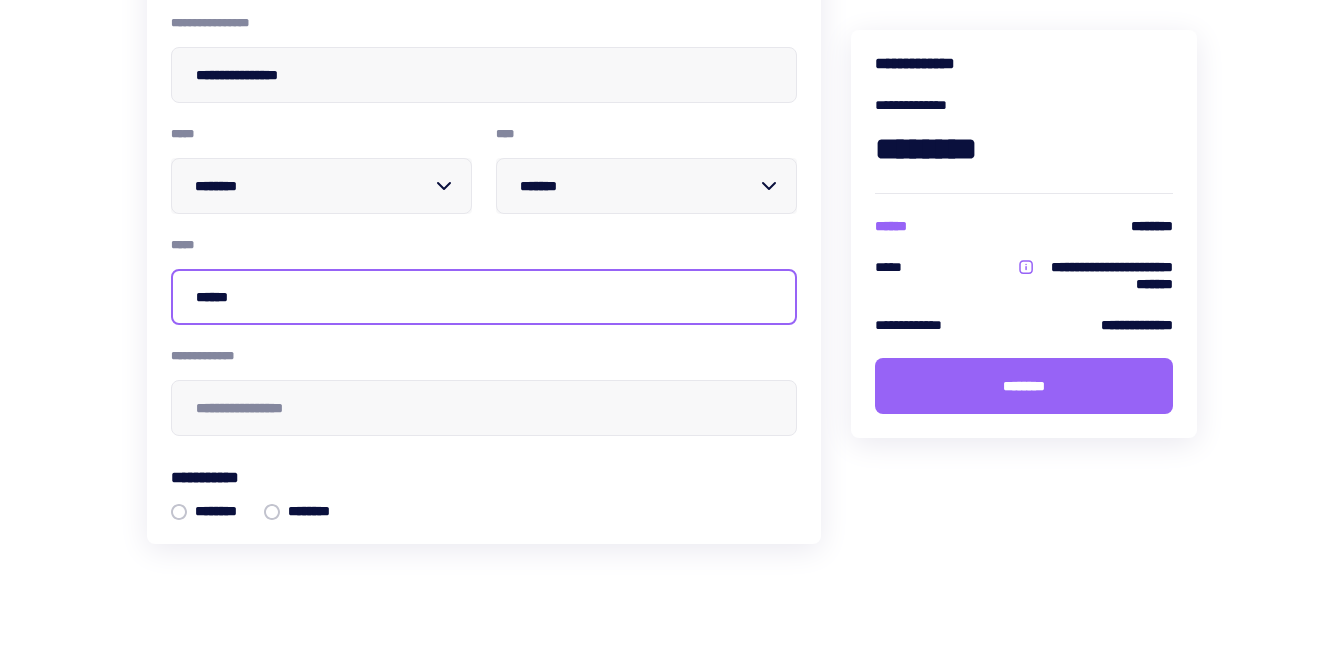 drag, startPoint x: 248, startPoint y: 293, endPoint x: 45, endPoint y: 299, distance: 203.08865 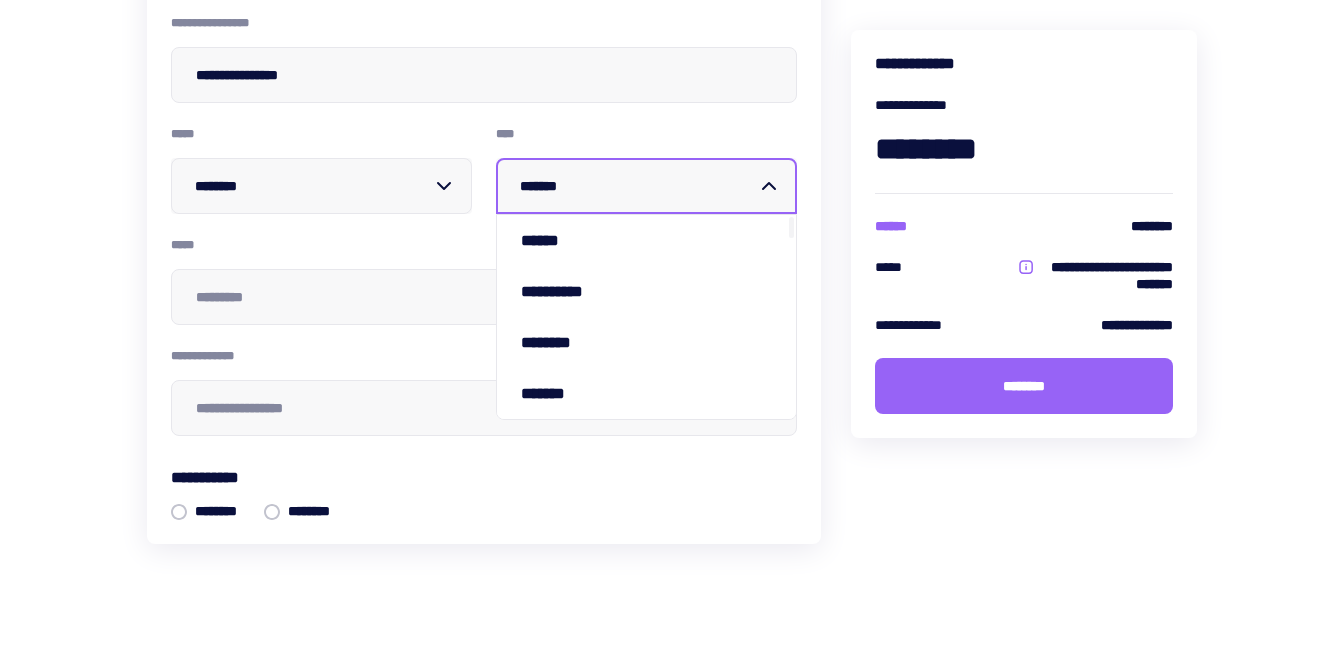 click on "*******" at bounding box center [638, 186] 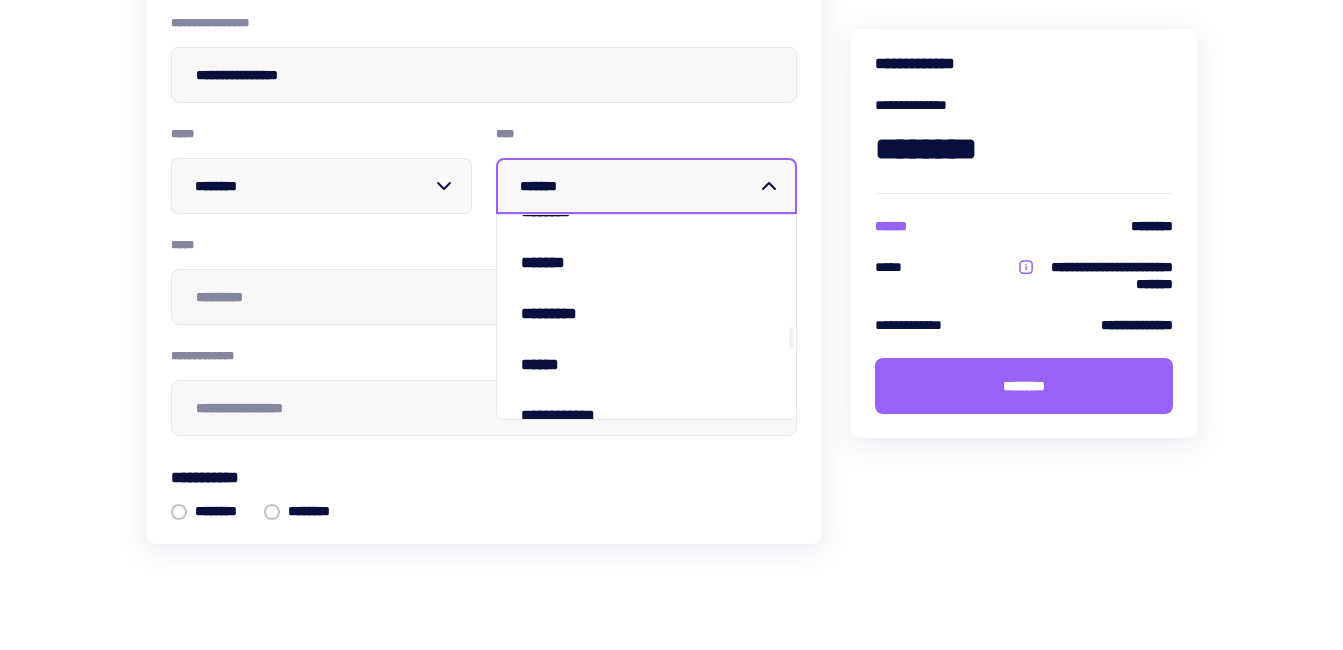 scroll, scrollTop: 1467, scrollLeft: 0, axis: vertical 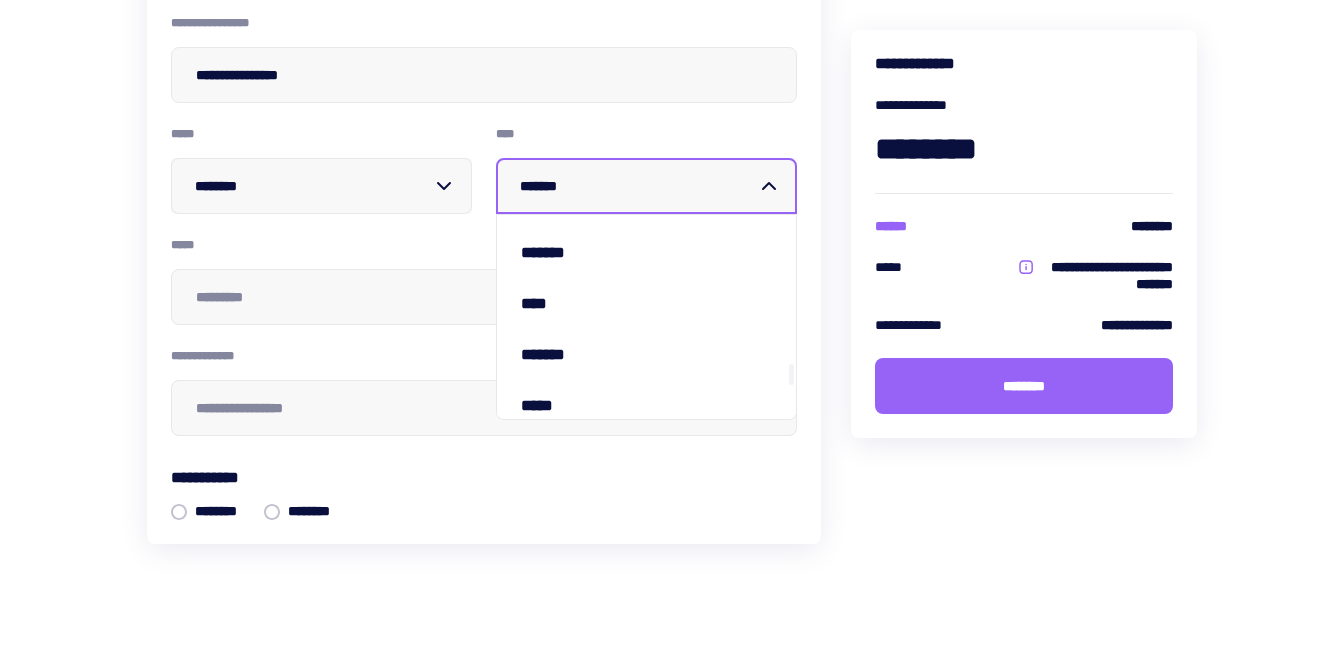 click at bounding box center (638, 186) 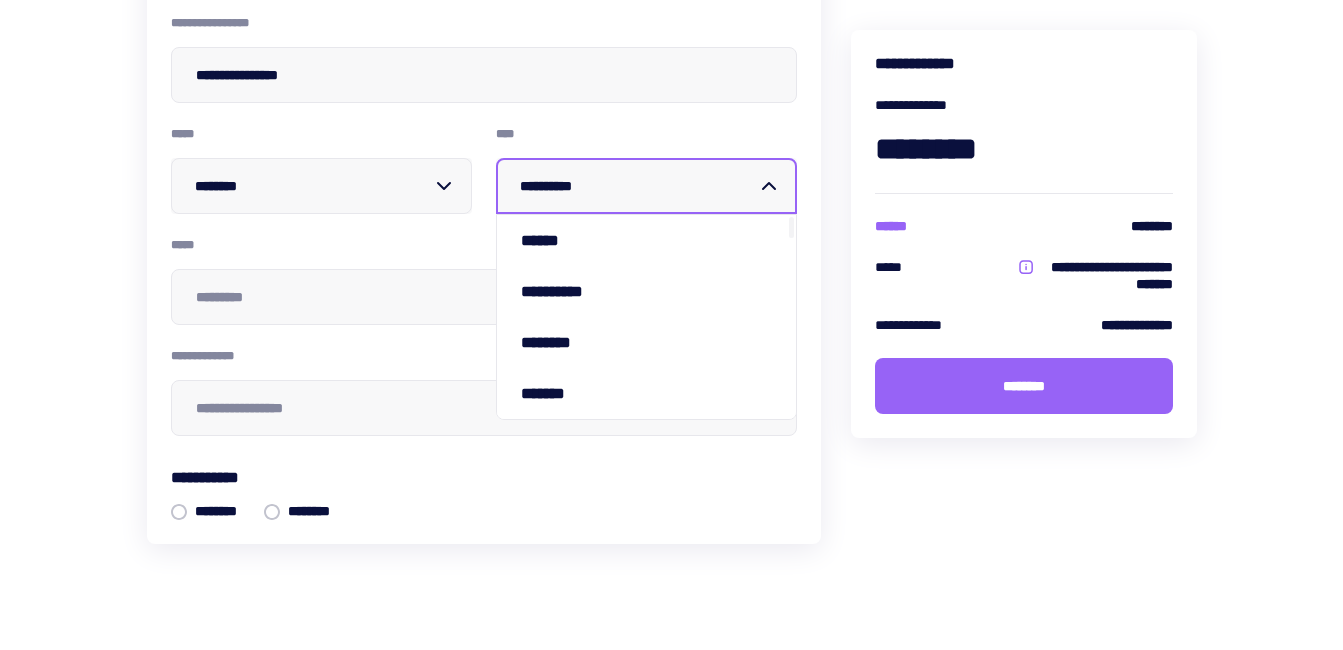 click on "**********" at bounding box center (638, 186) 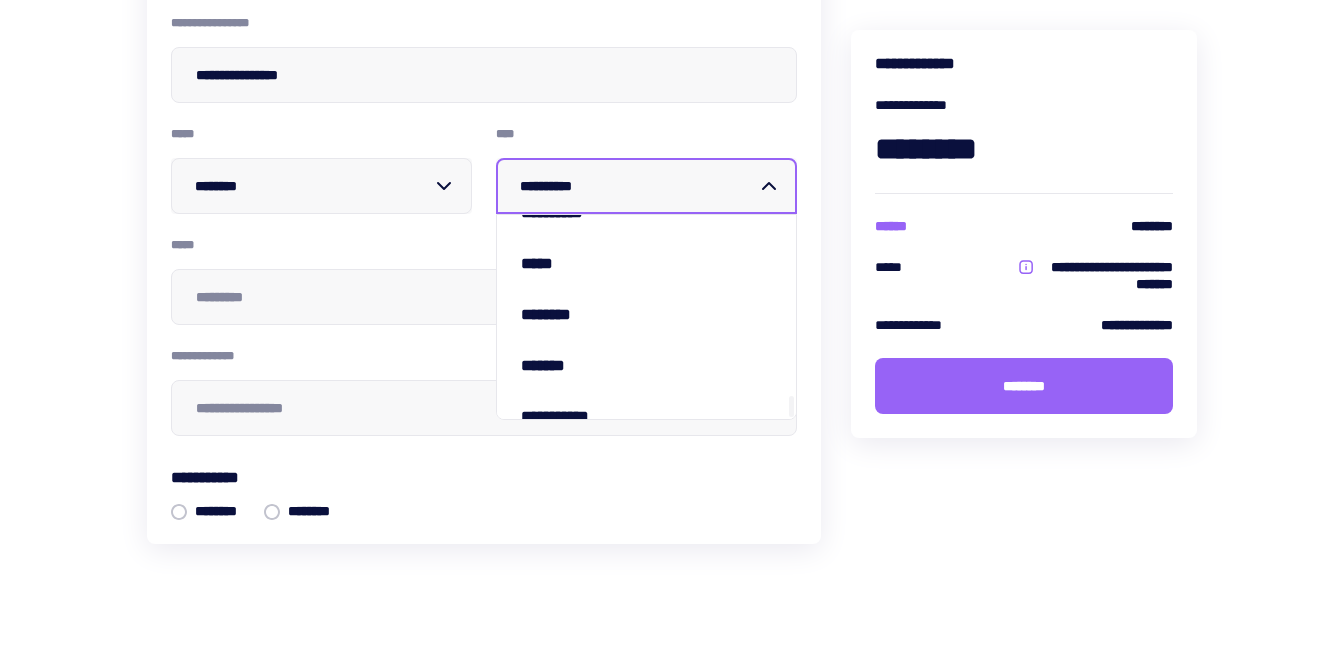 scroll, scrollTop: 1785, scrollLeft: 0, axis: vertical 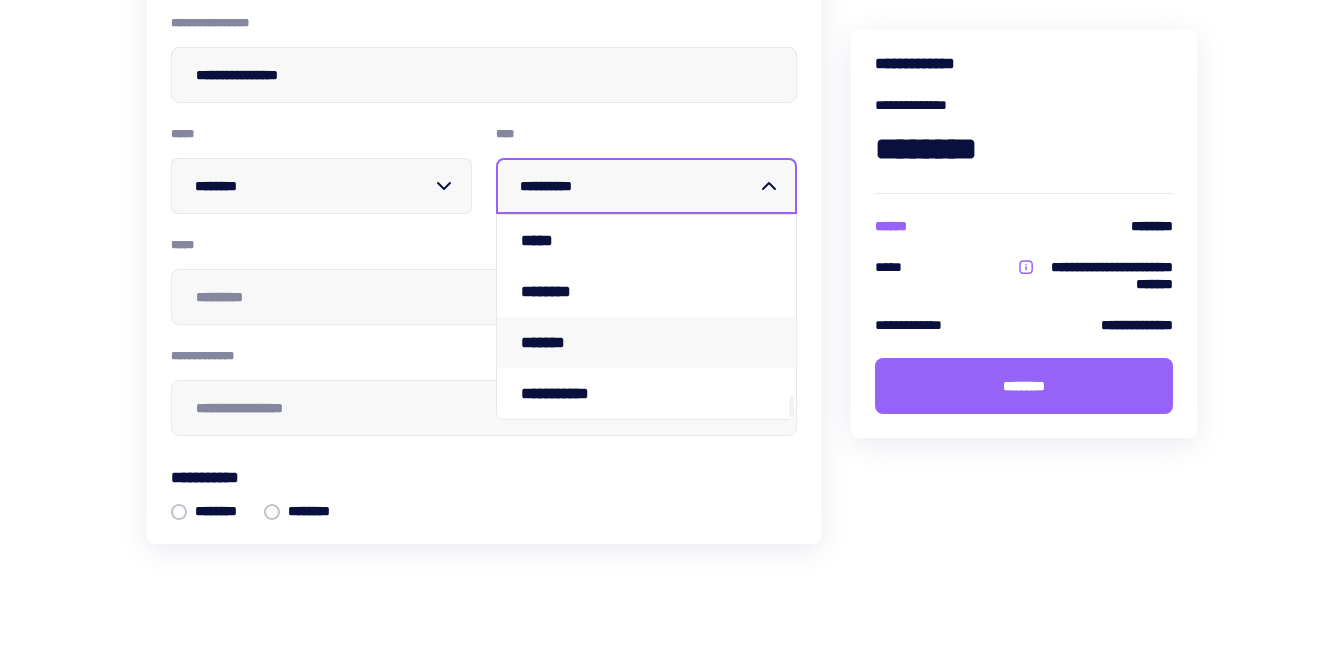 click on "*******" at bounding box center [560, 342] 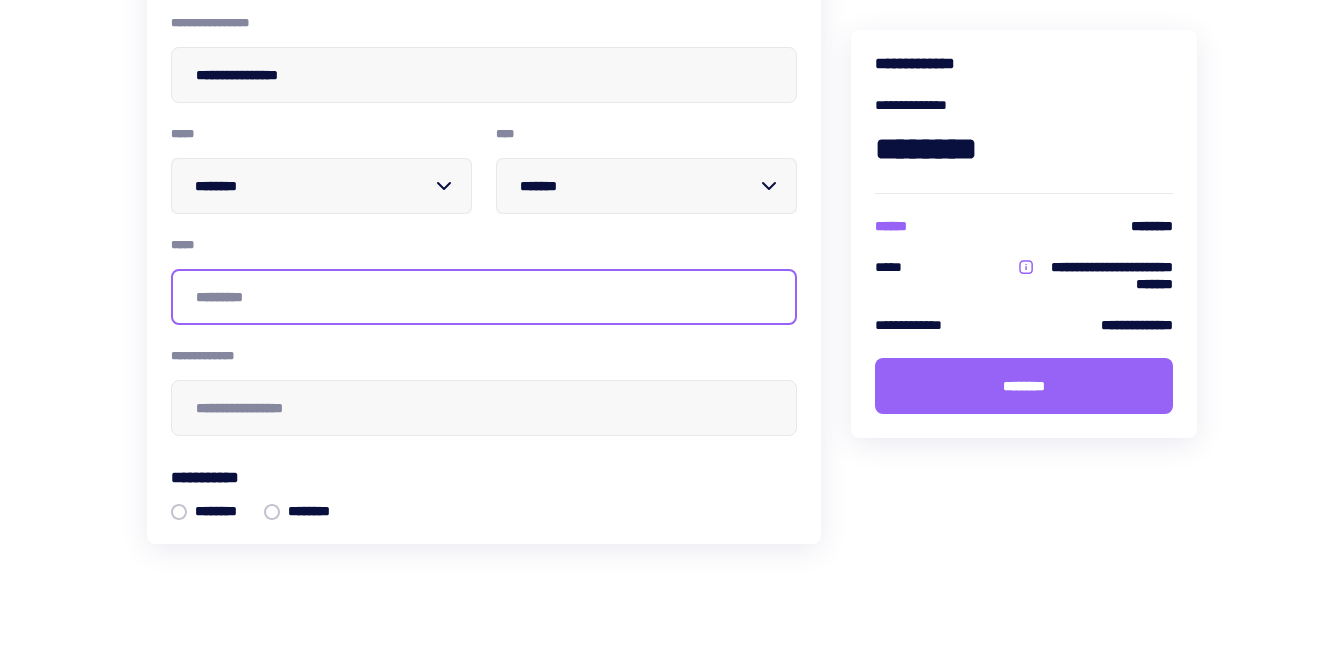 click at bounding box center (484, 297) 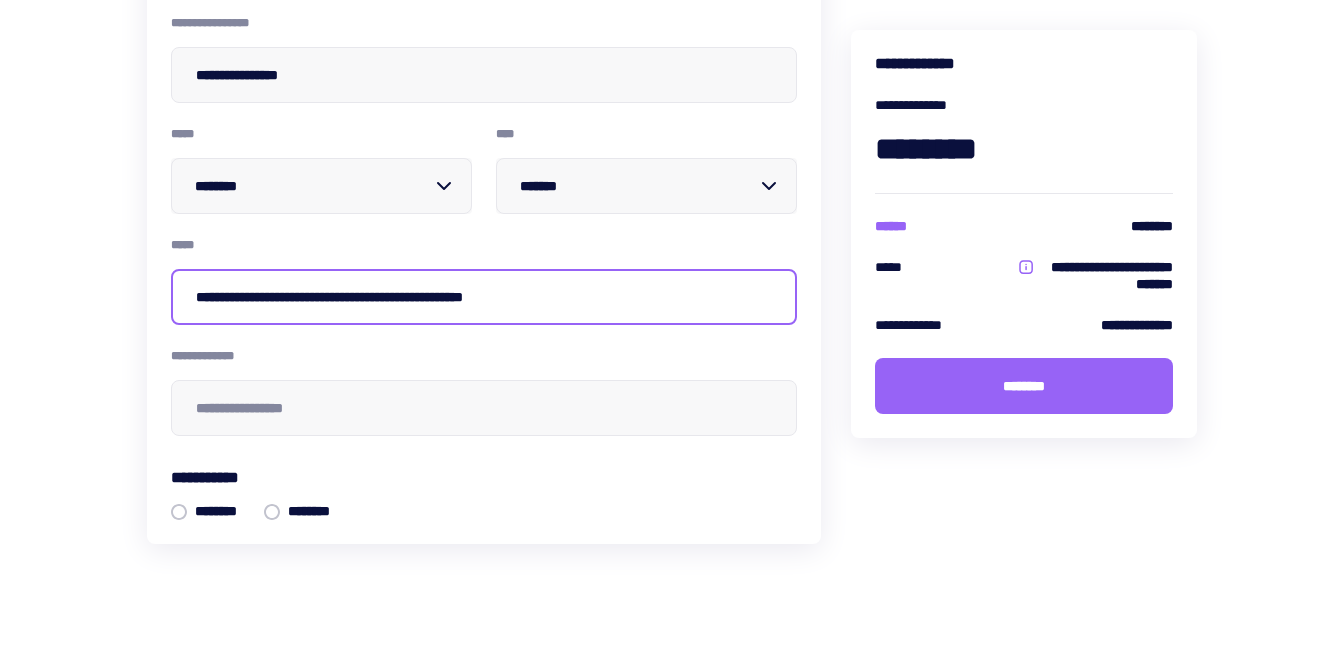 type on "**********" 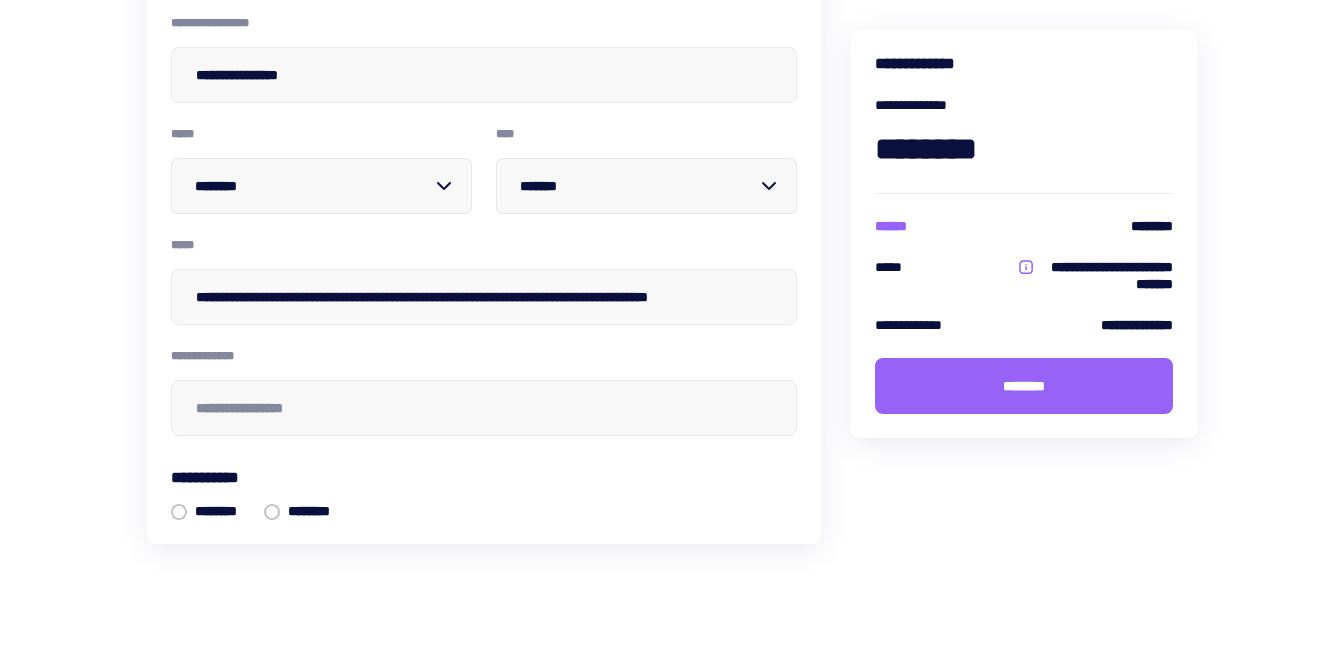 type on "********" 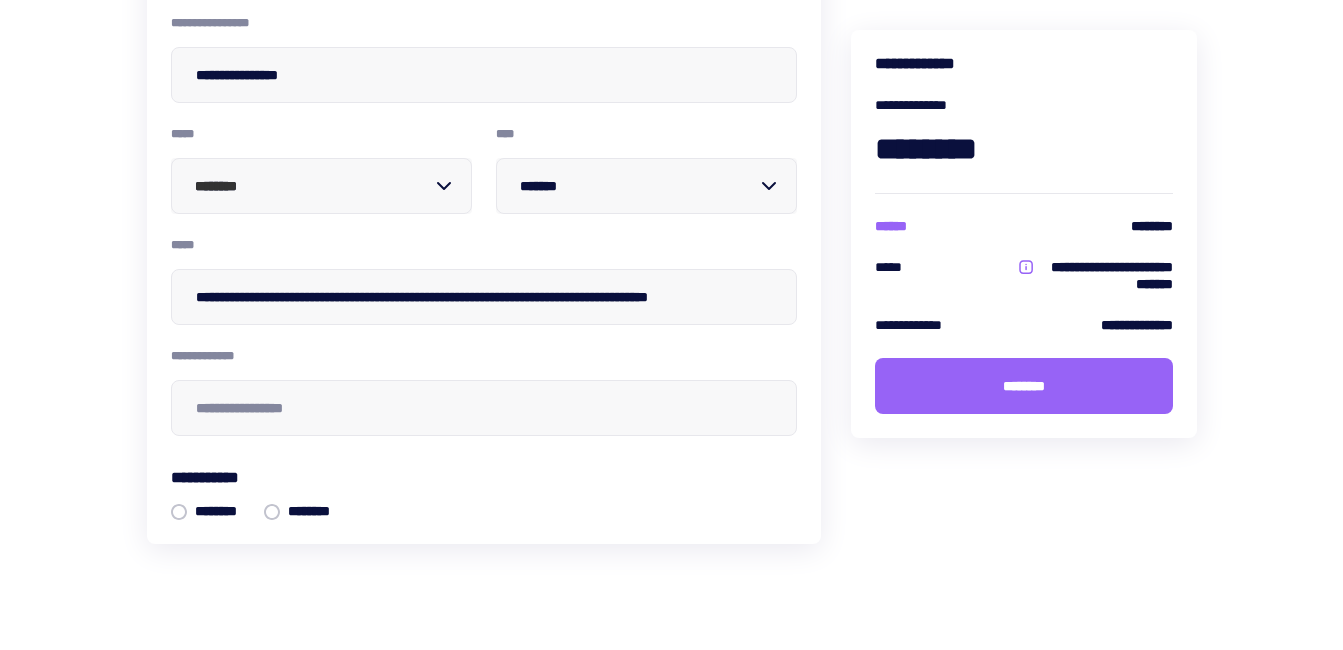 type on "*****" 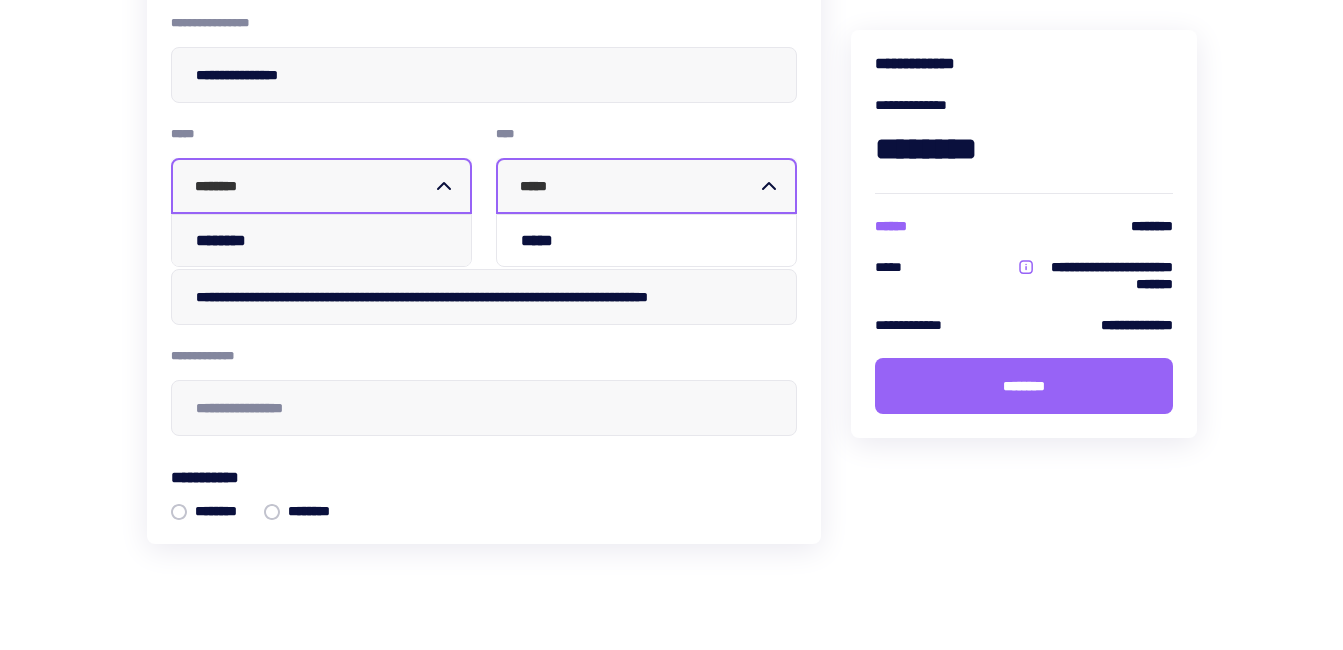 type 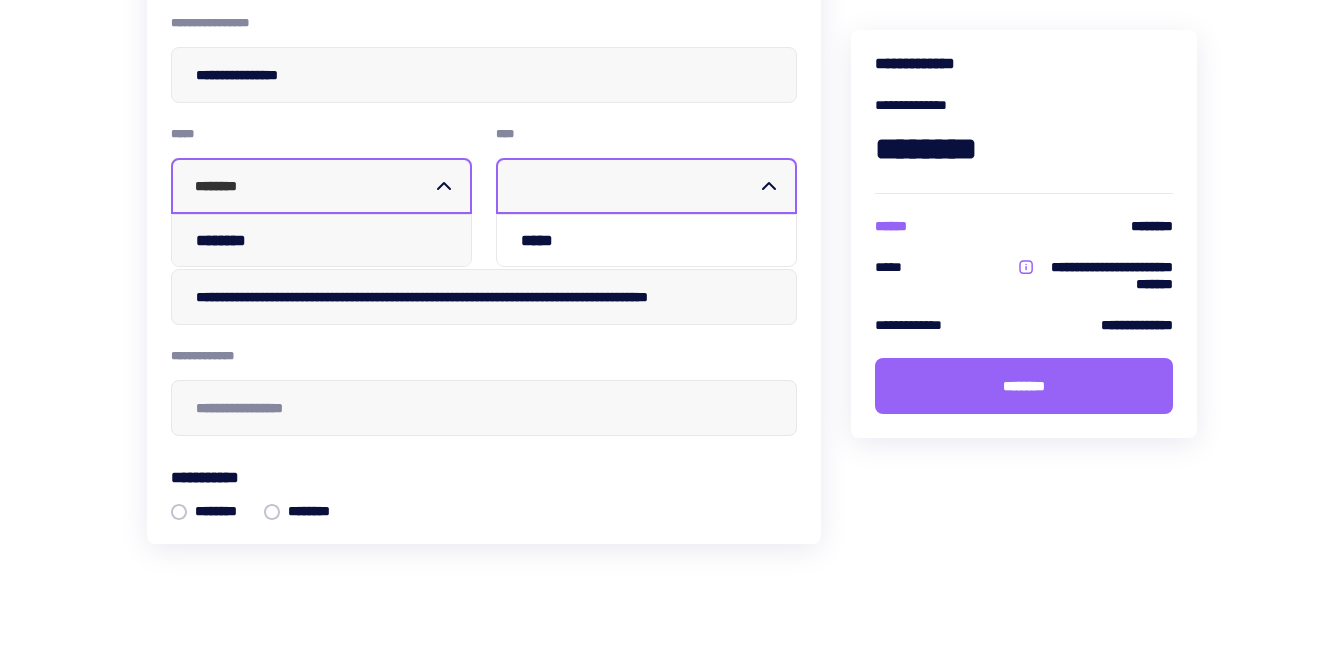 click on "********" at bounding box center [321, 240] 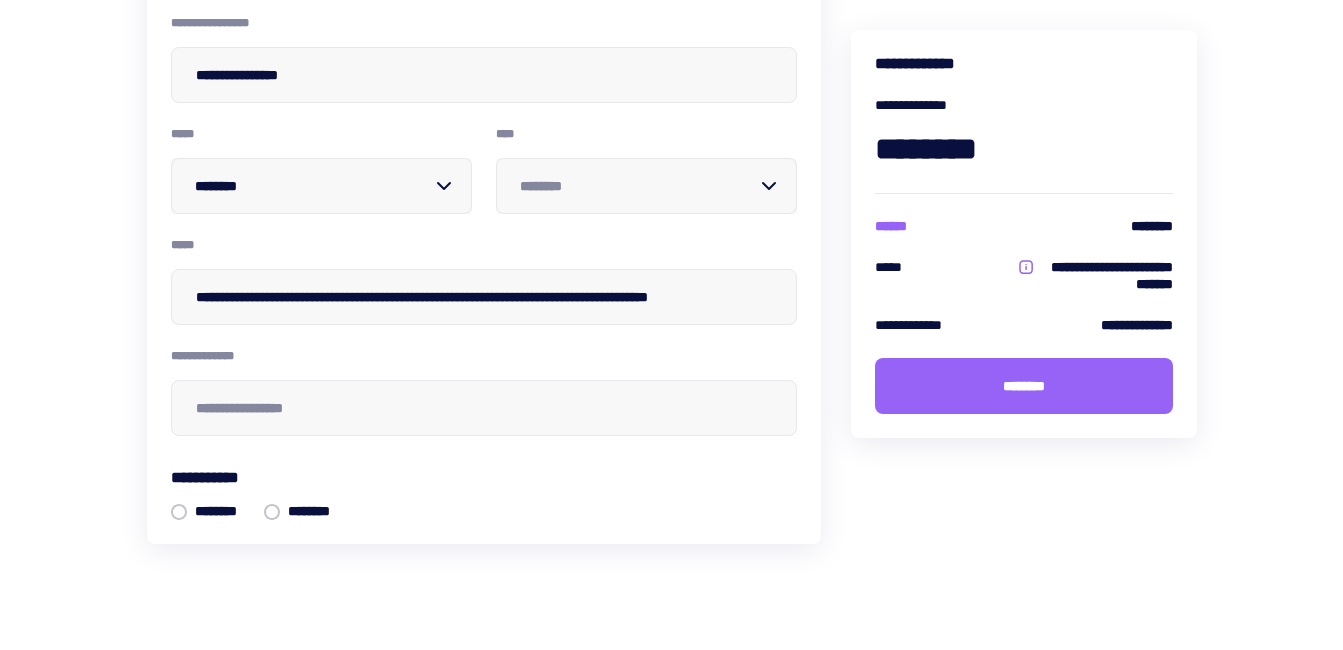 click at bounding box center [638, 186] 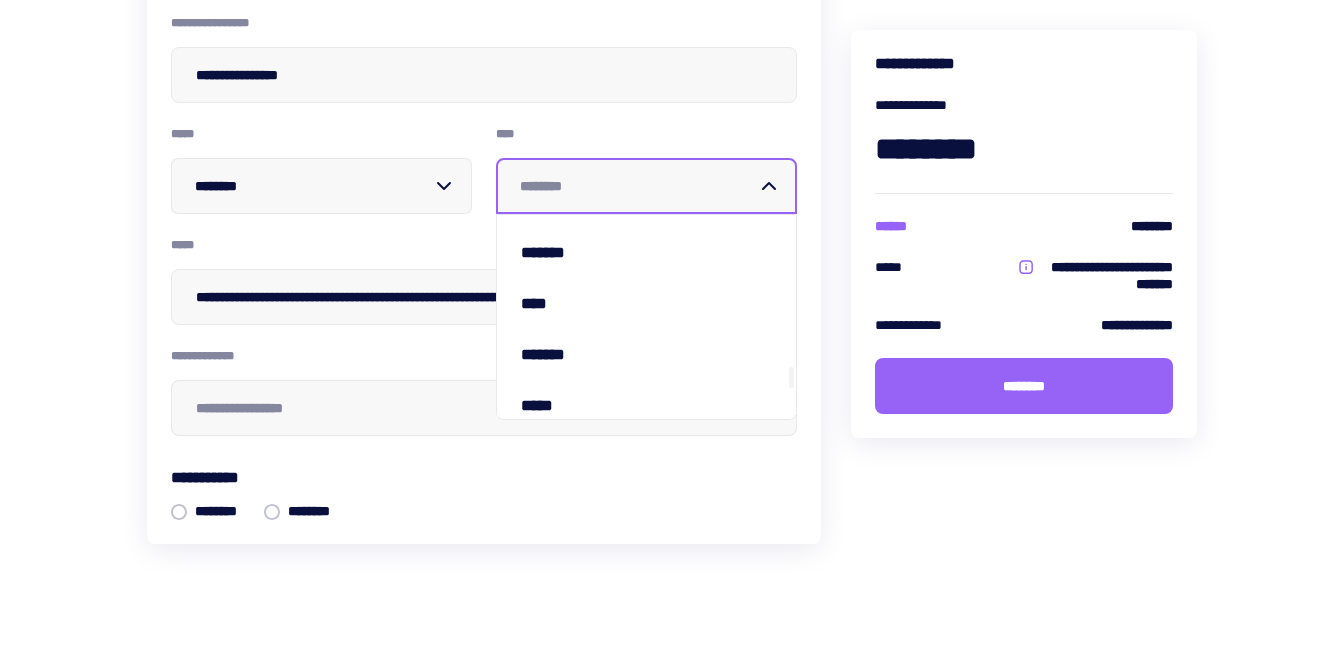scroll, scrollTop: 1785, scrollLeft: 0, axis: vertical 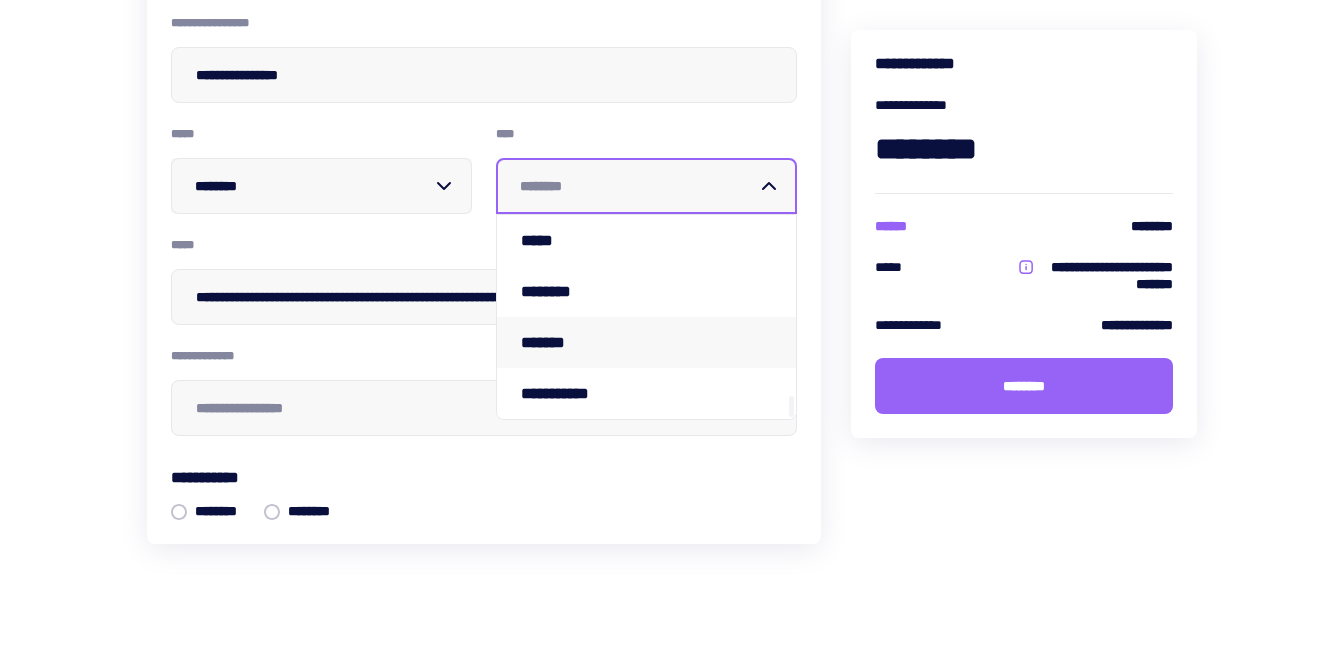 click on "*******" at bounding box center (560, 342) 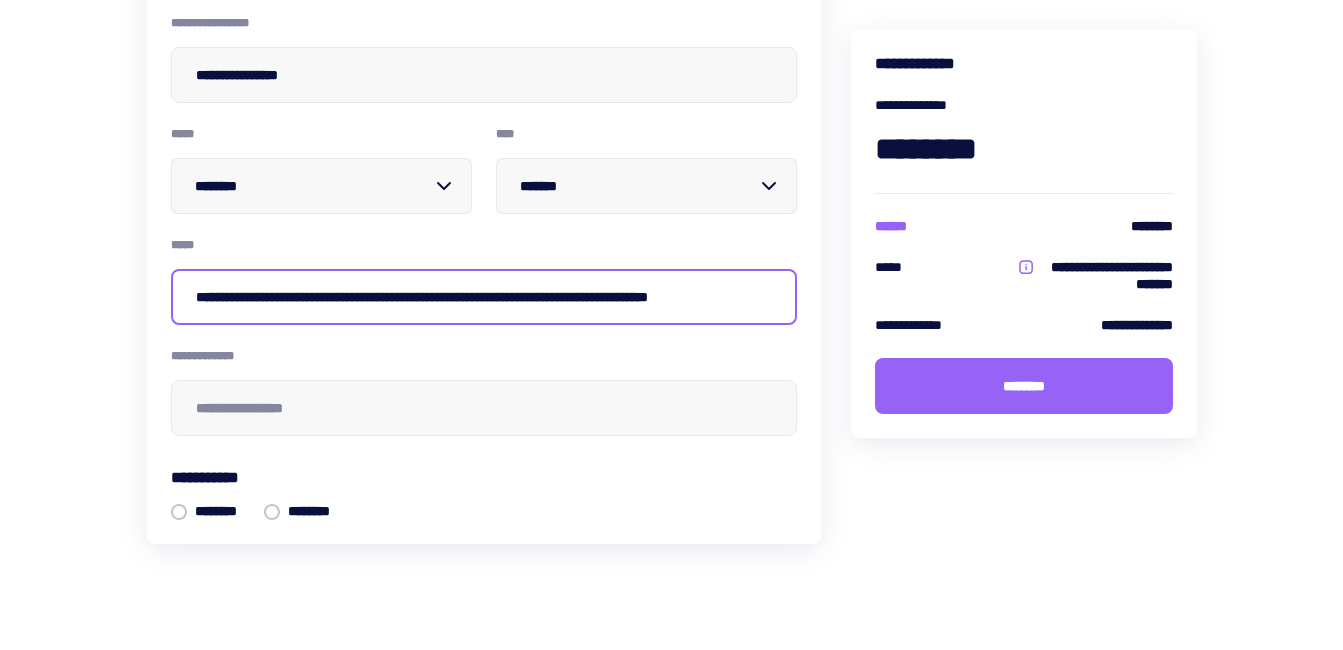 click on "**********" at bounding box center (484, 297) 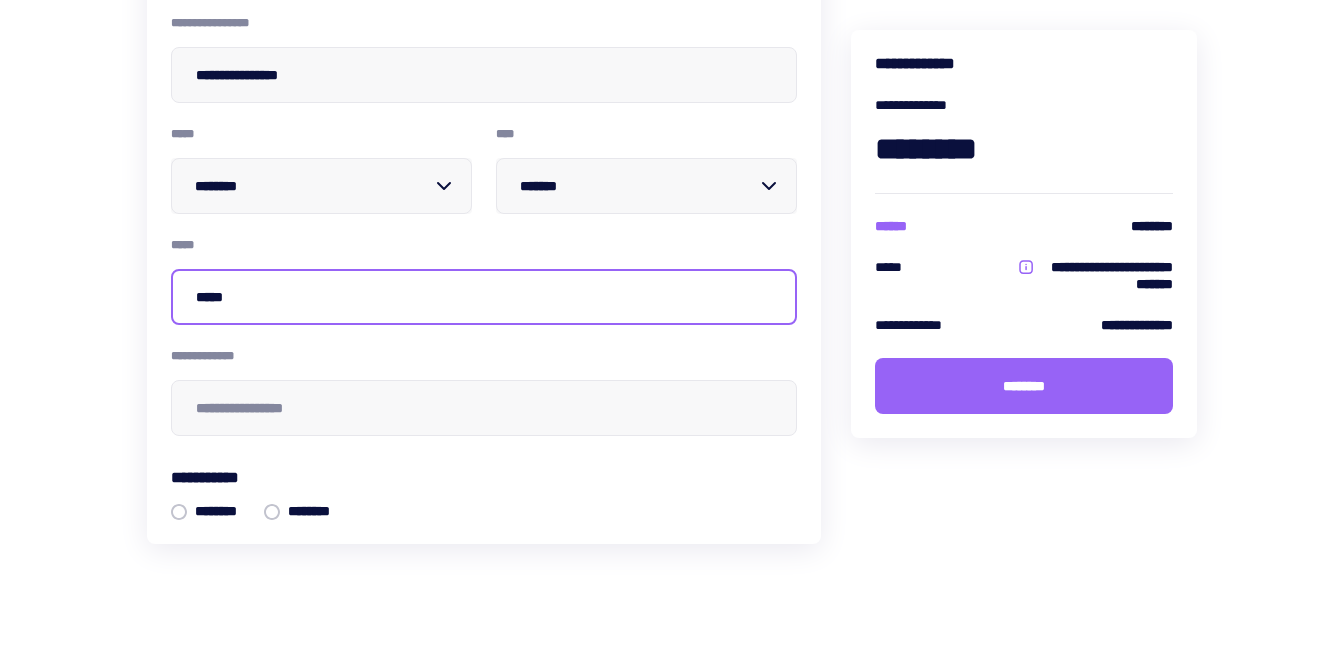 drag, startPoint x: 233, startPoint y: 293, endPoint x: 96, endPoint y: 303, distance: 137.36447 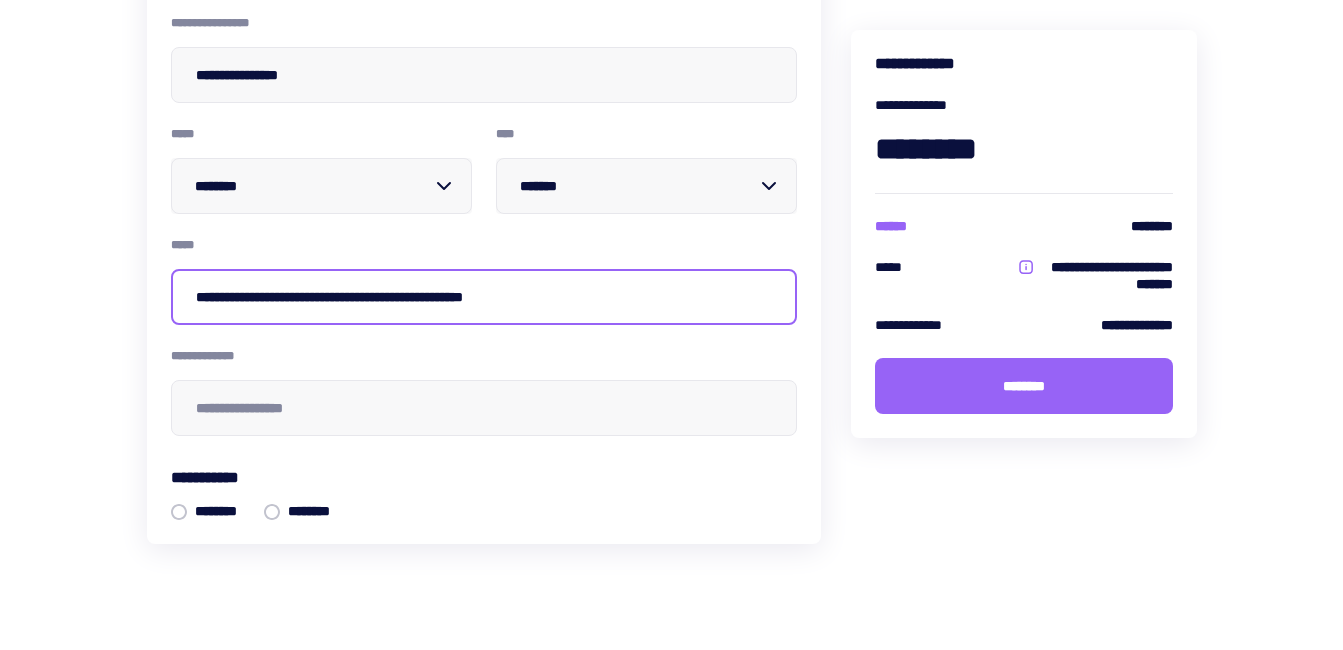 type on "**********" 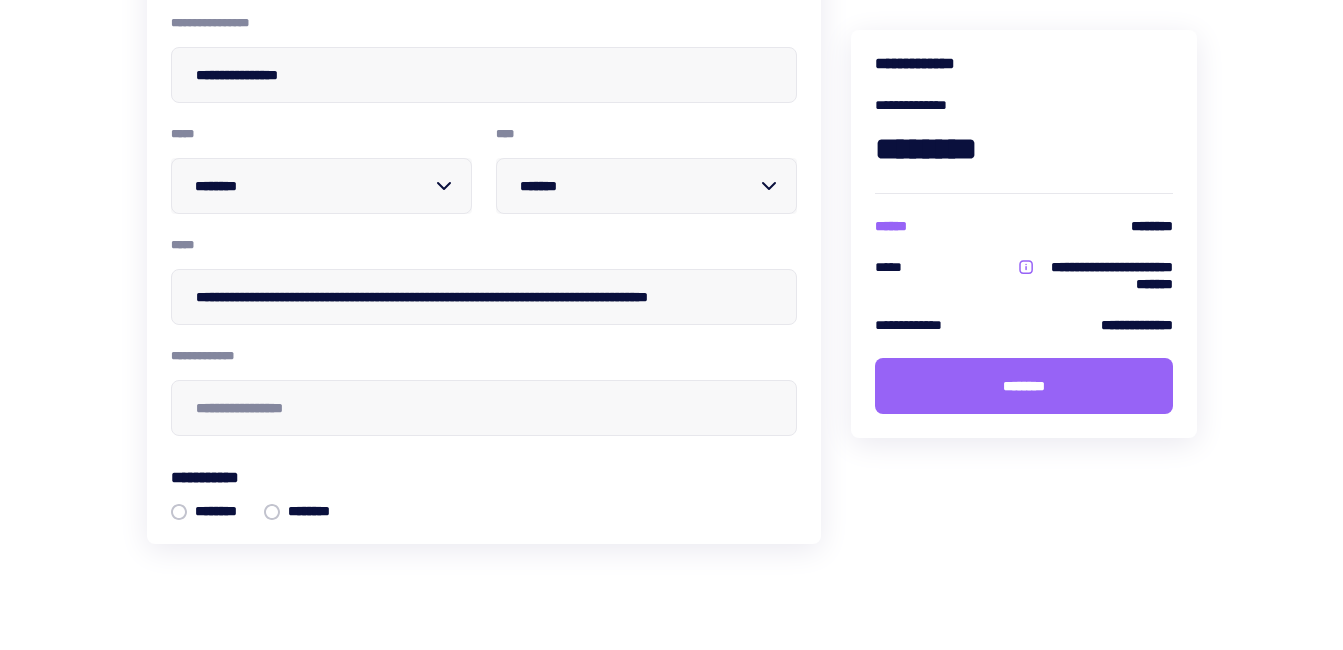 type on "********" 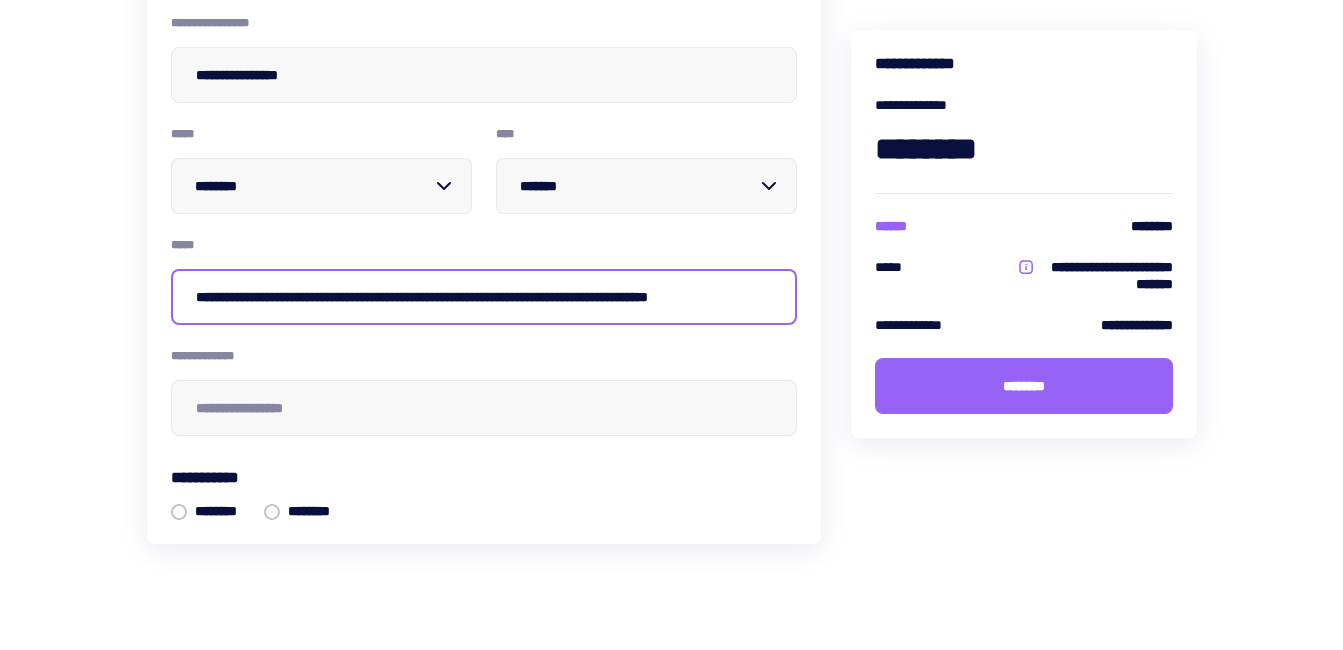 type 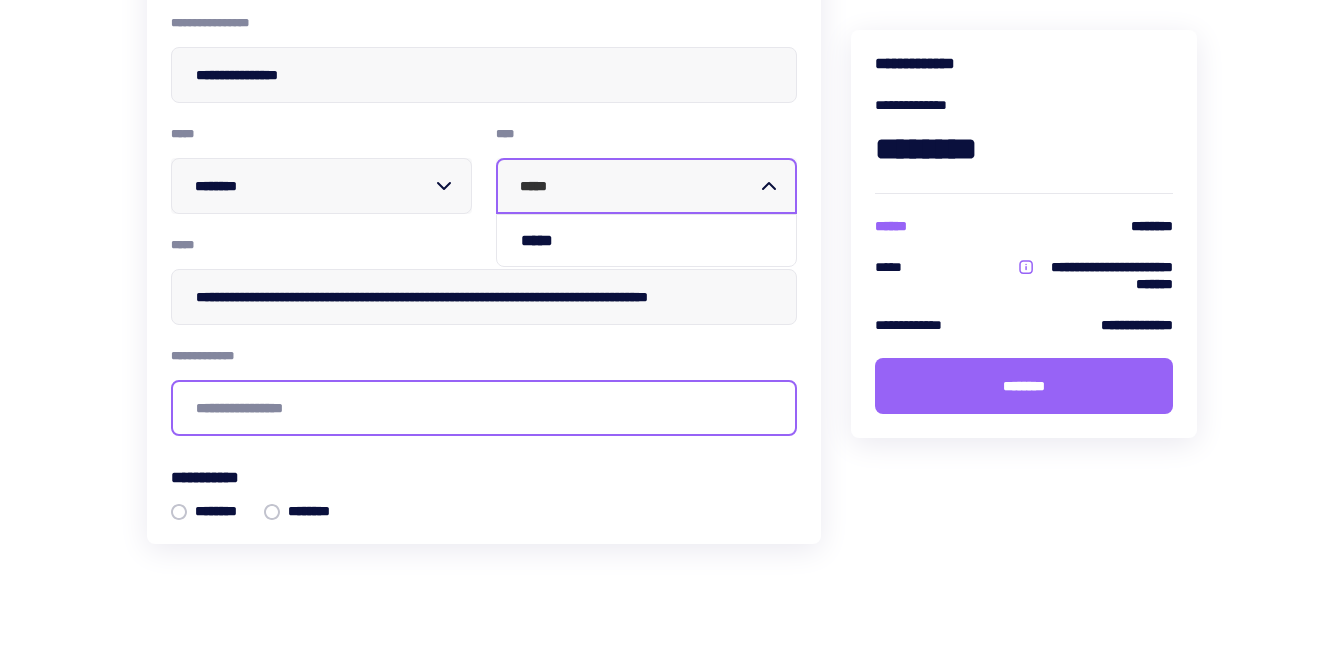 type 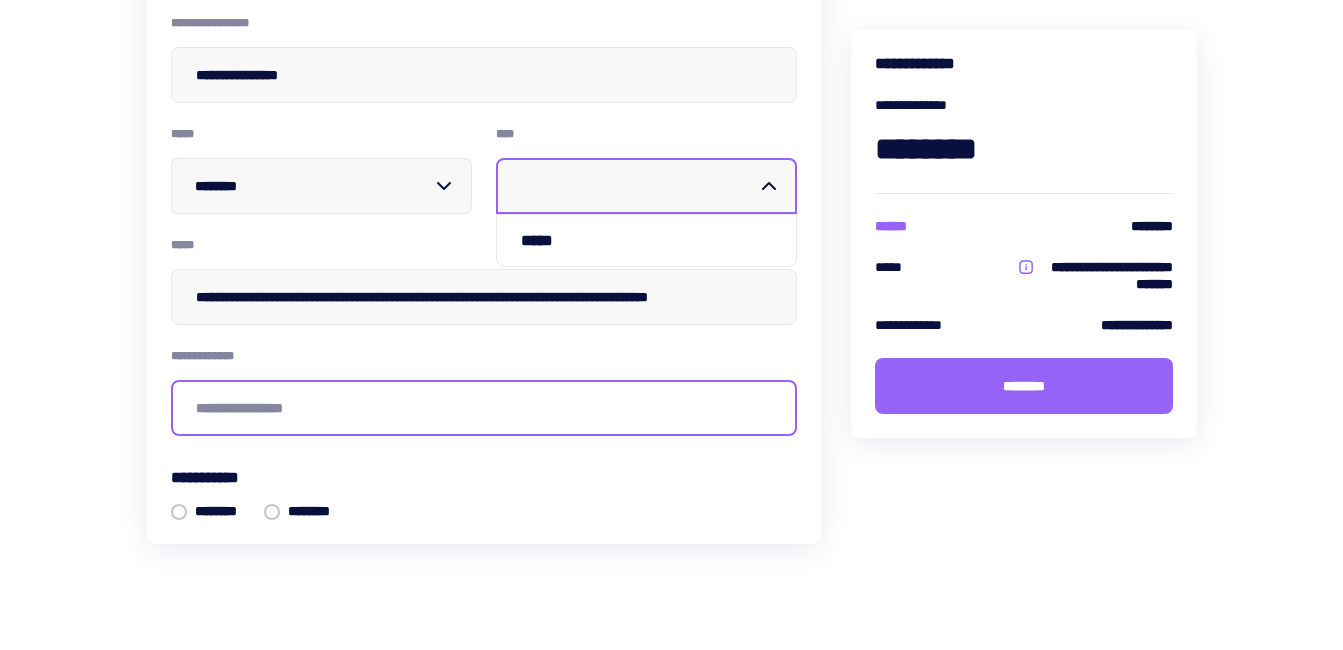 click at bounding box center [484, 408] 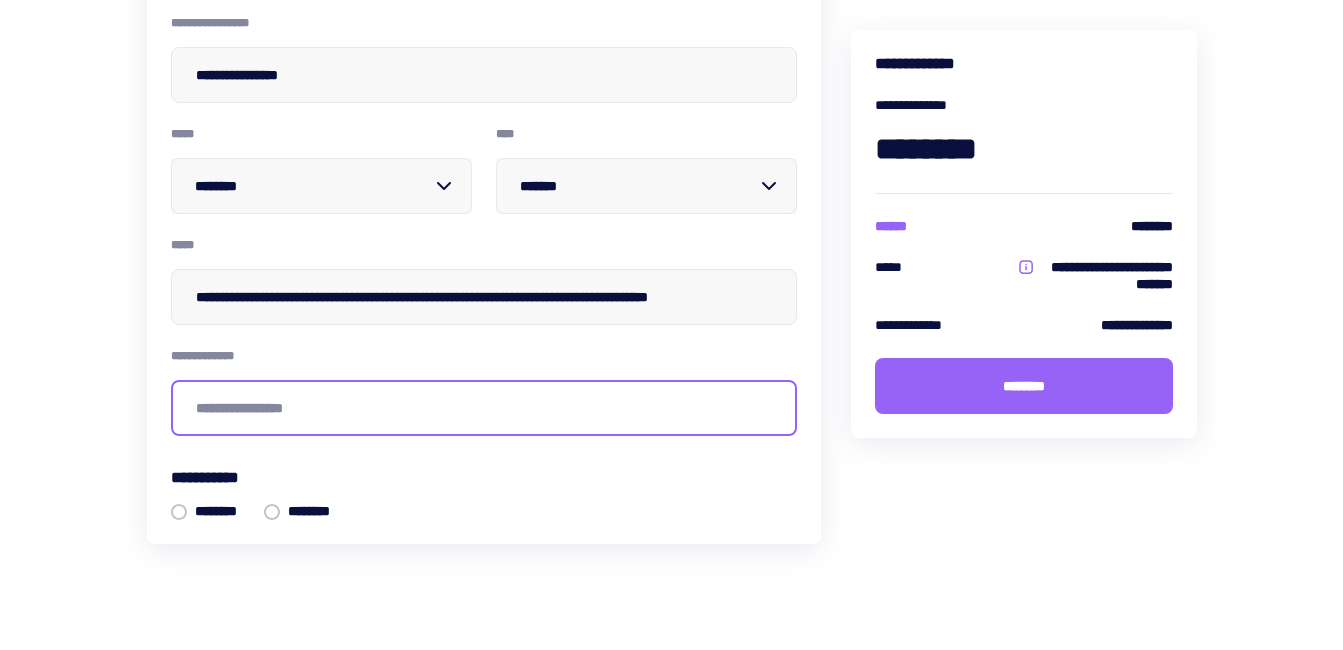 type on "**********" 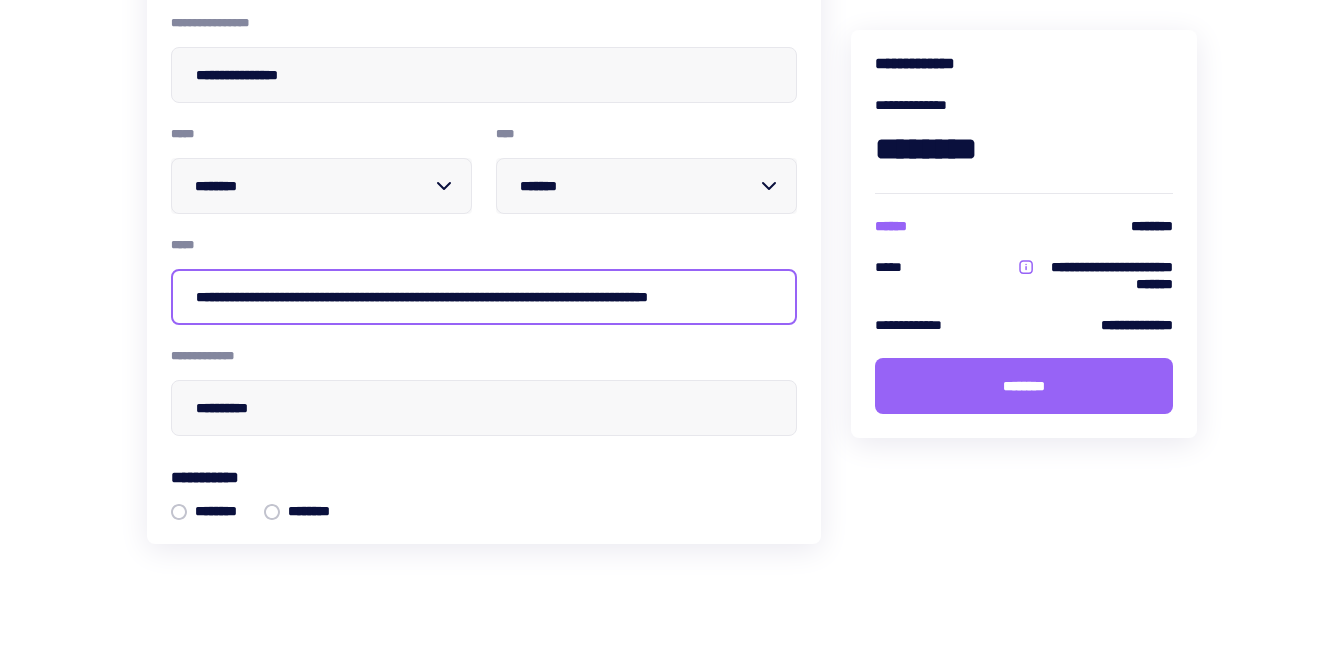 click on "**********" at bounding box center [484, 297] 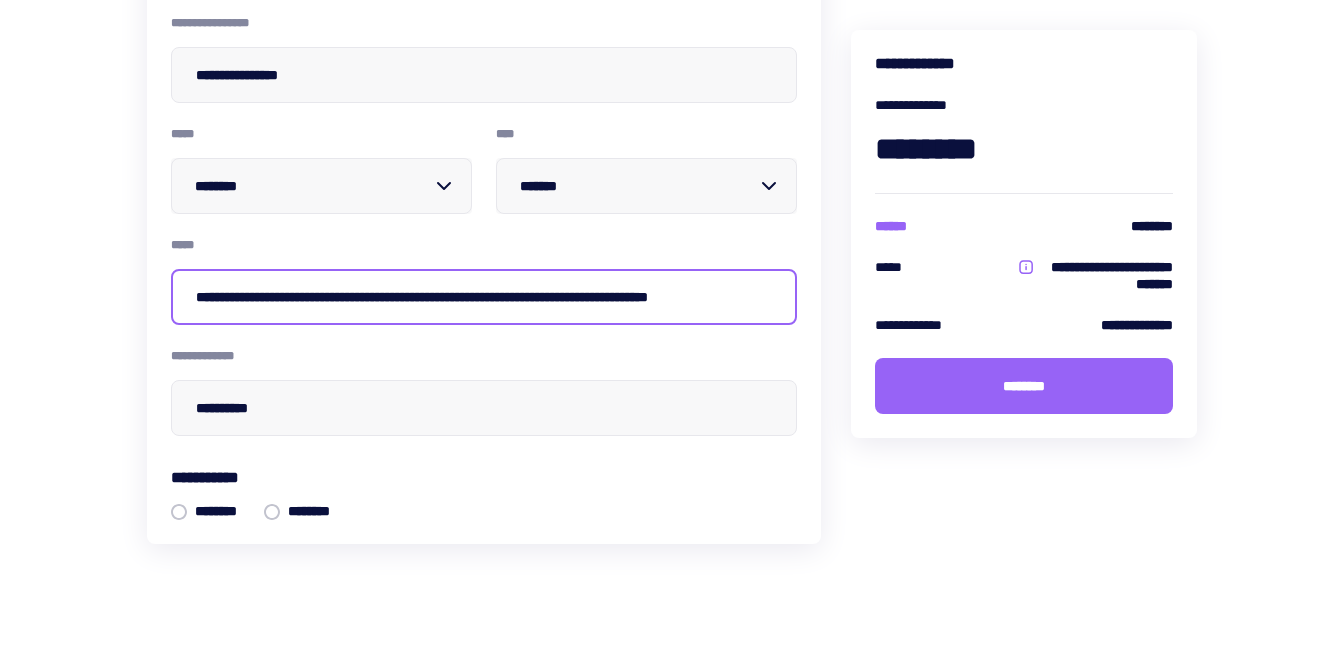 scroll, scrollTop: 0, scrollLeft: 33, axis: horizontal 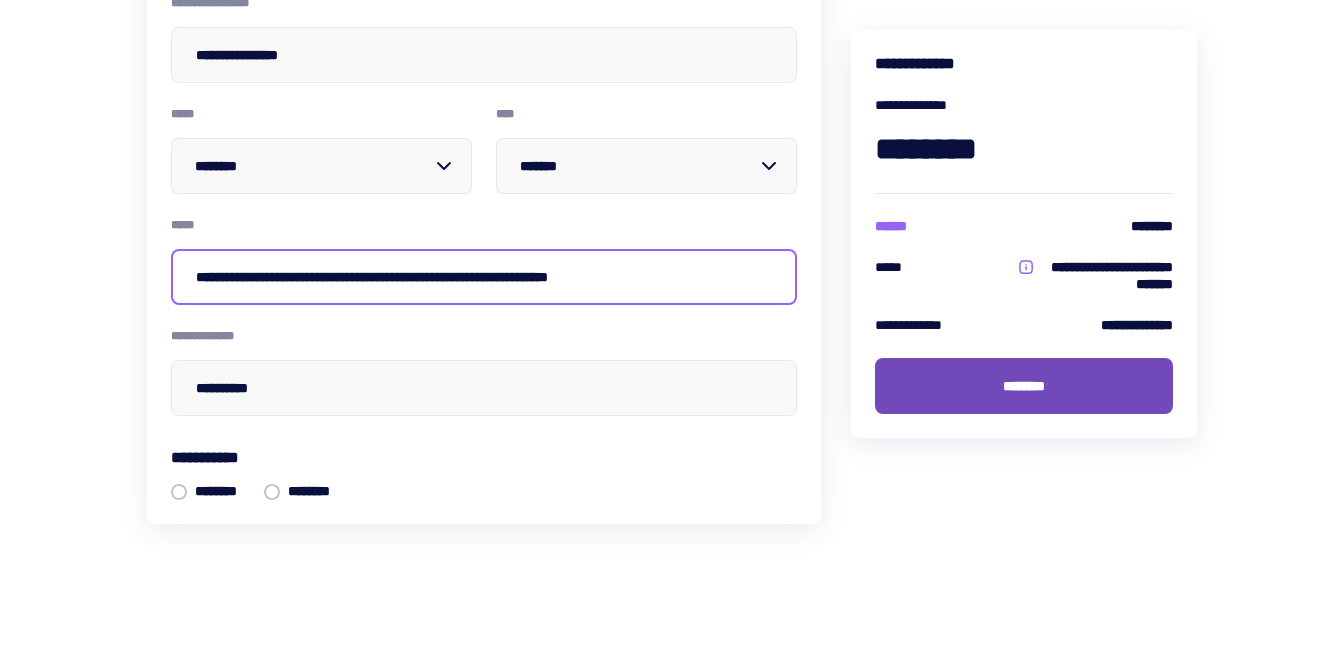 type on "**********" 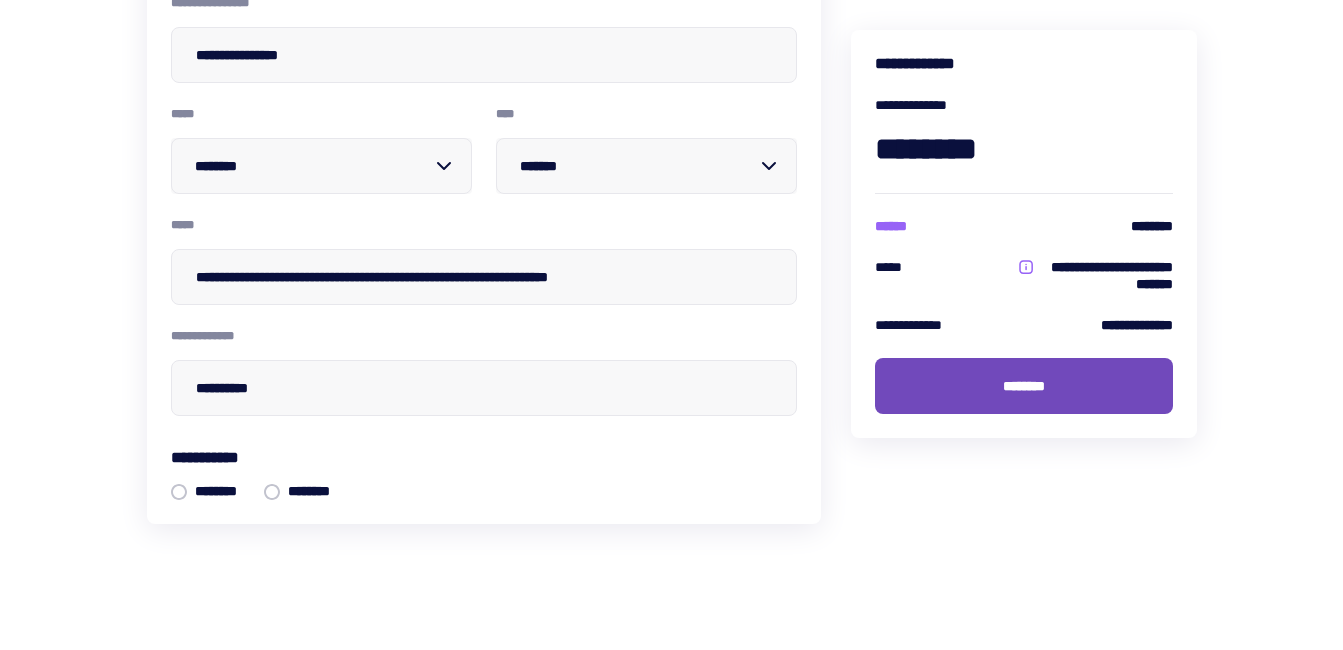 click on "********" at bounding box center [1024, 386] 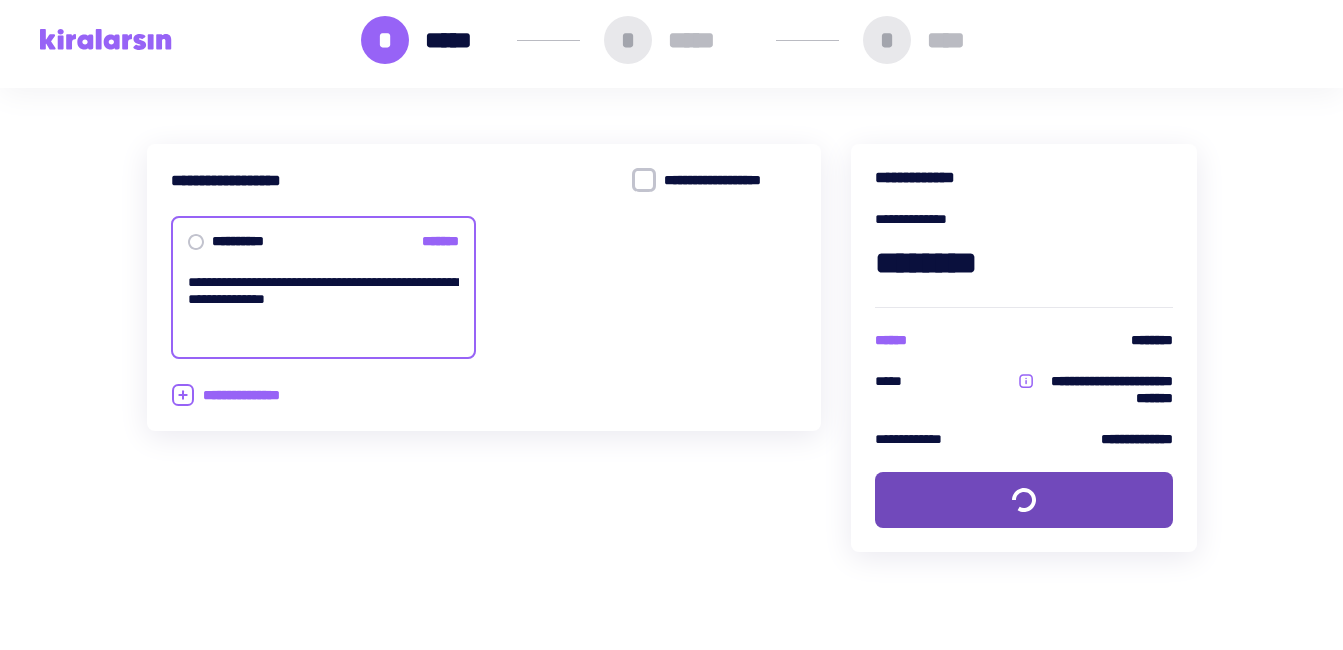 scroll, scrollTop: 0, scrollLeft: 0, axis: both 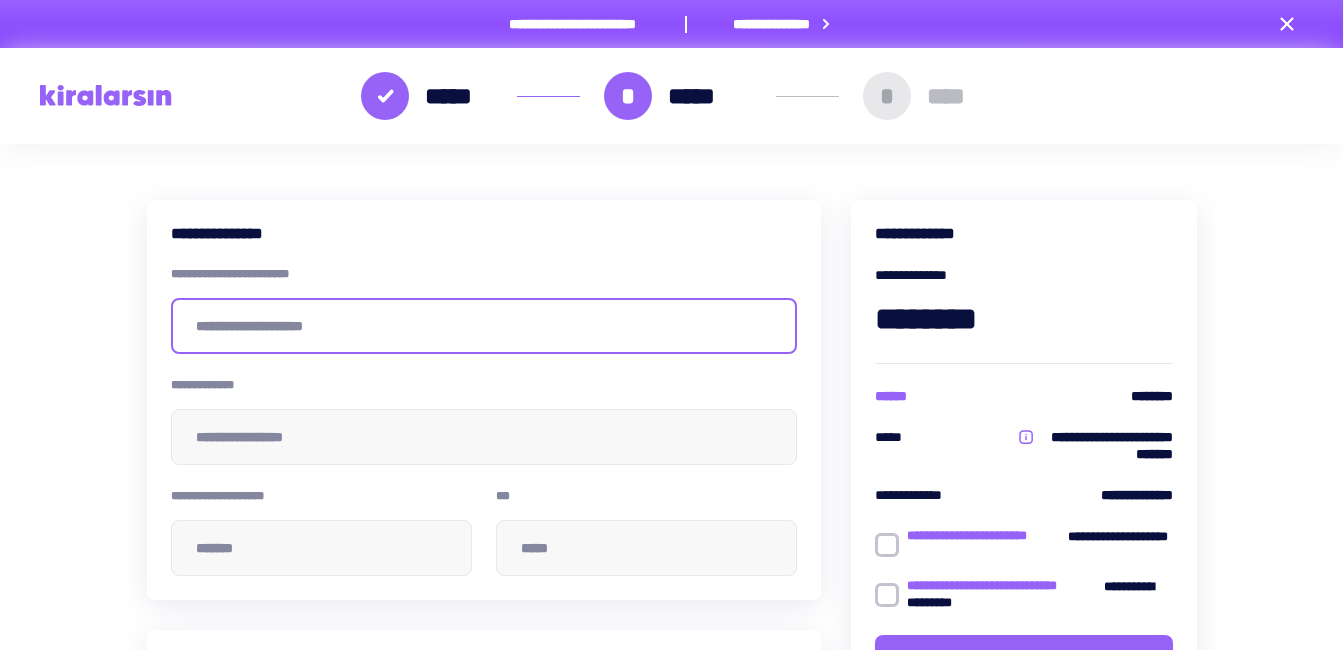 click at bounding box center (484, 326) 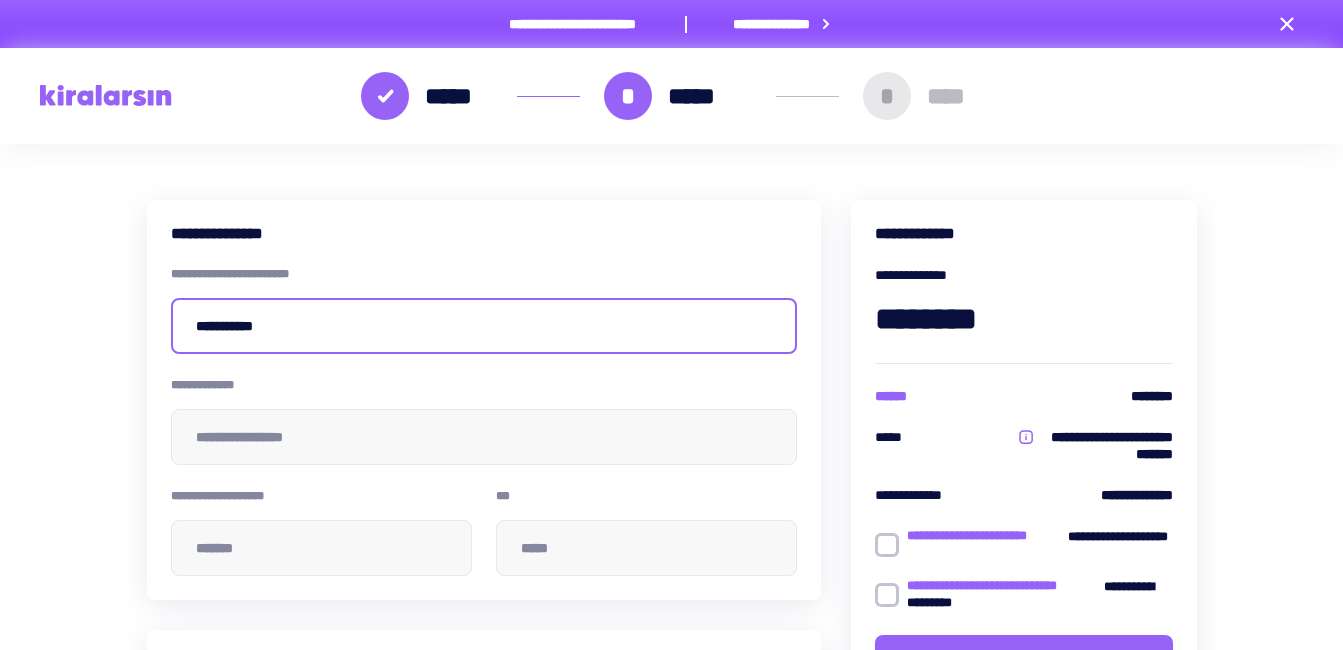 type on "**********" 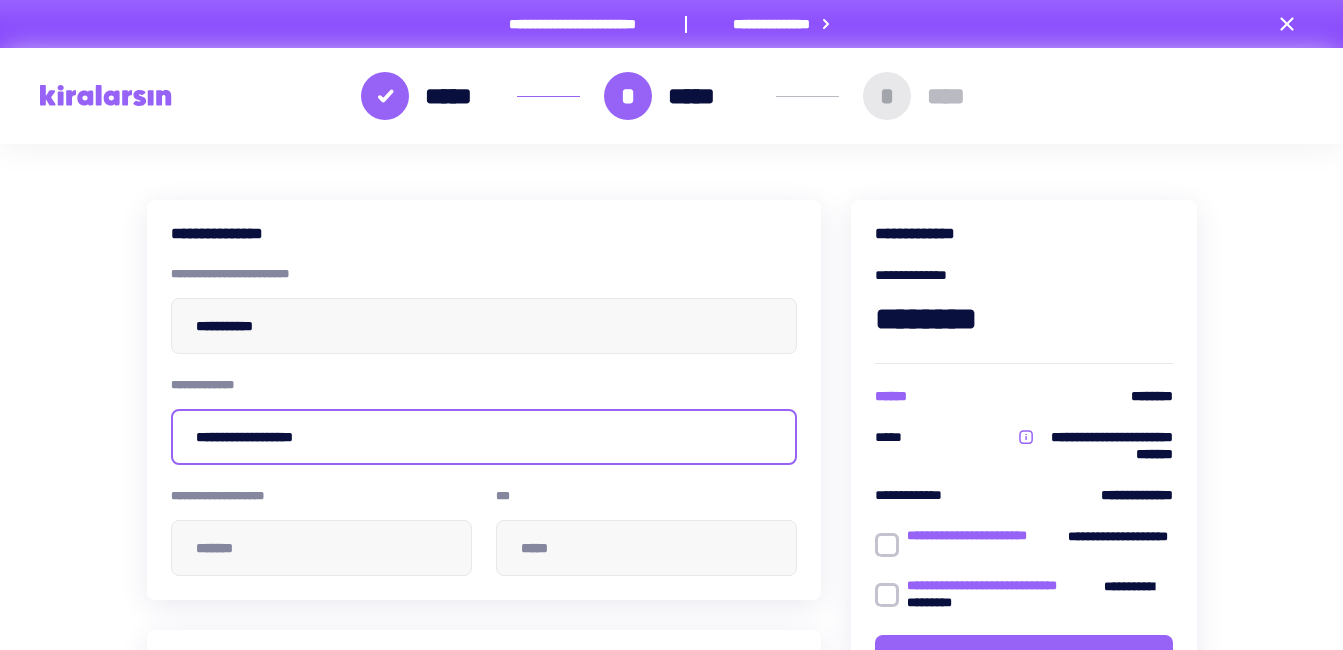 type on "**********" 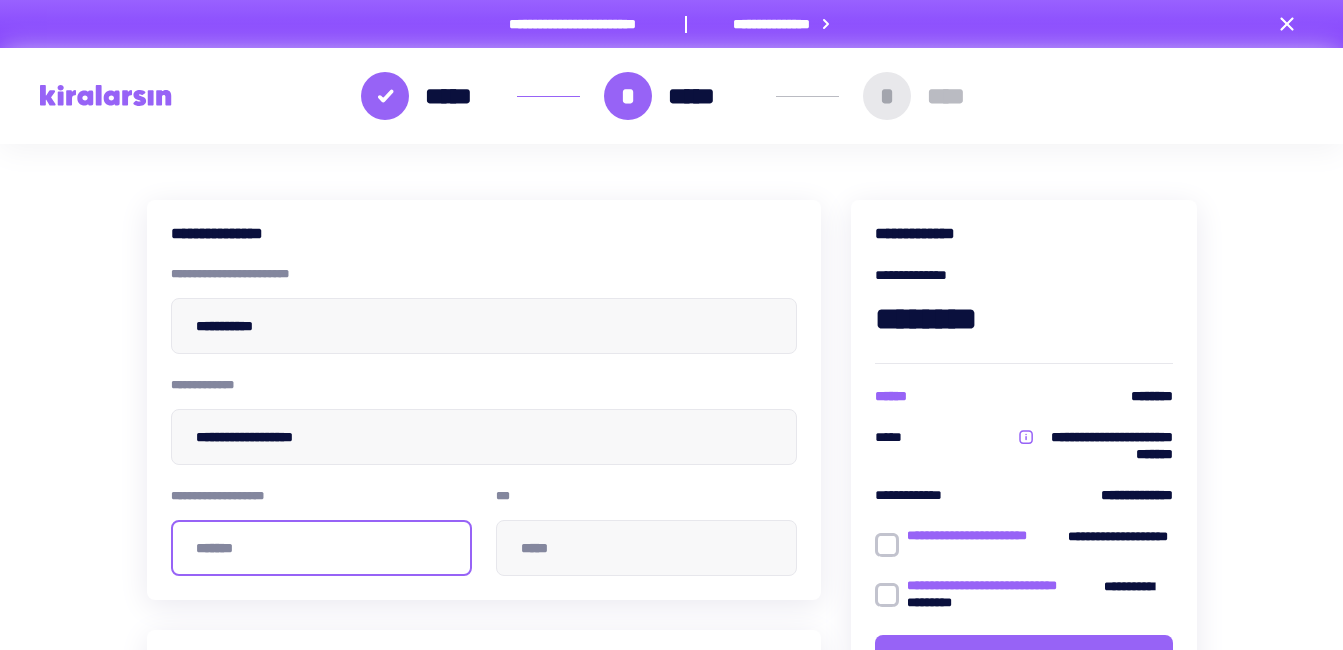 click at bounding box center (321, 548) 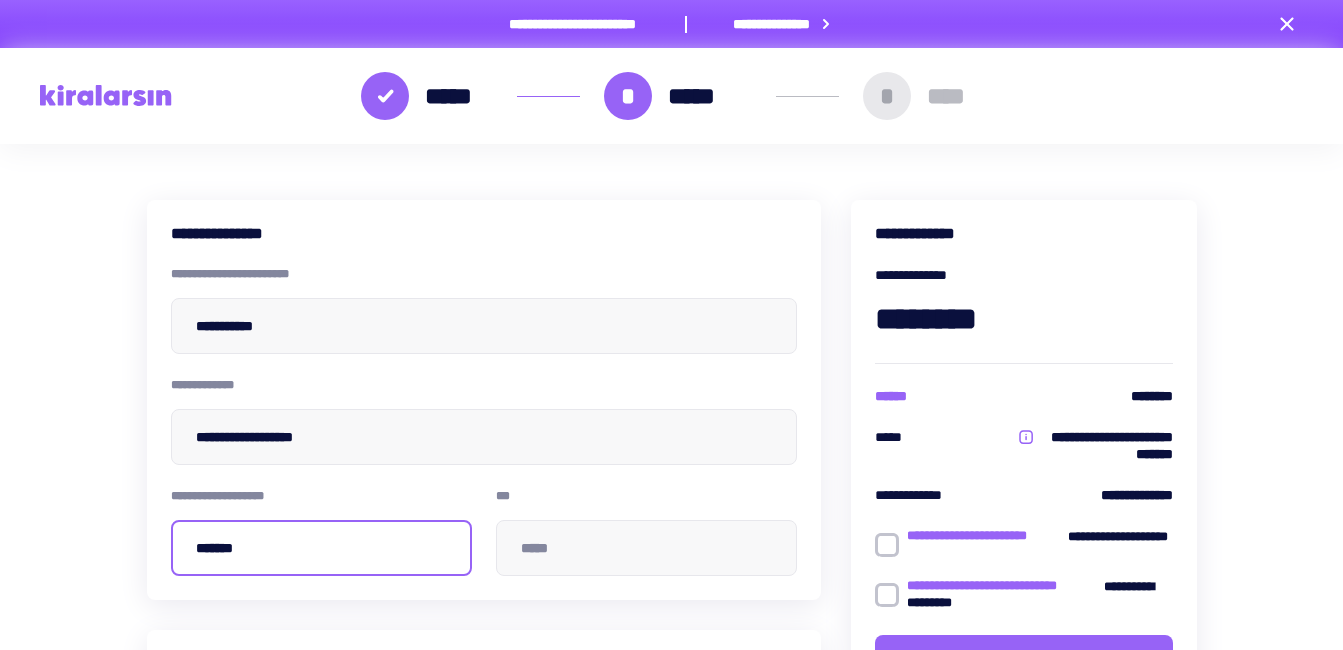 type on "*****" 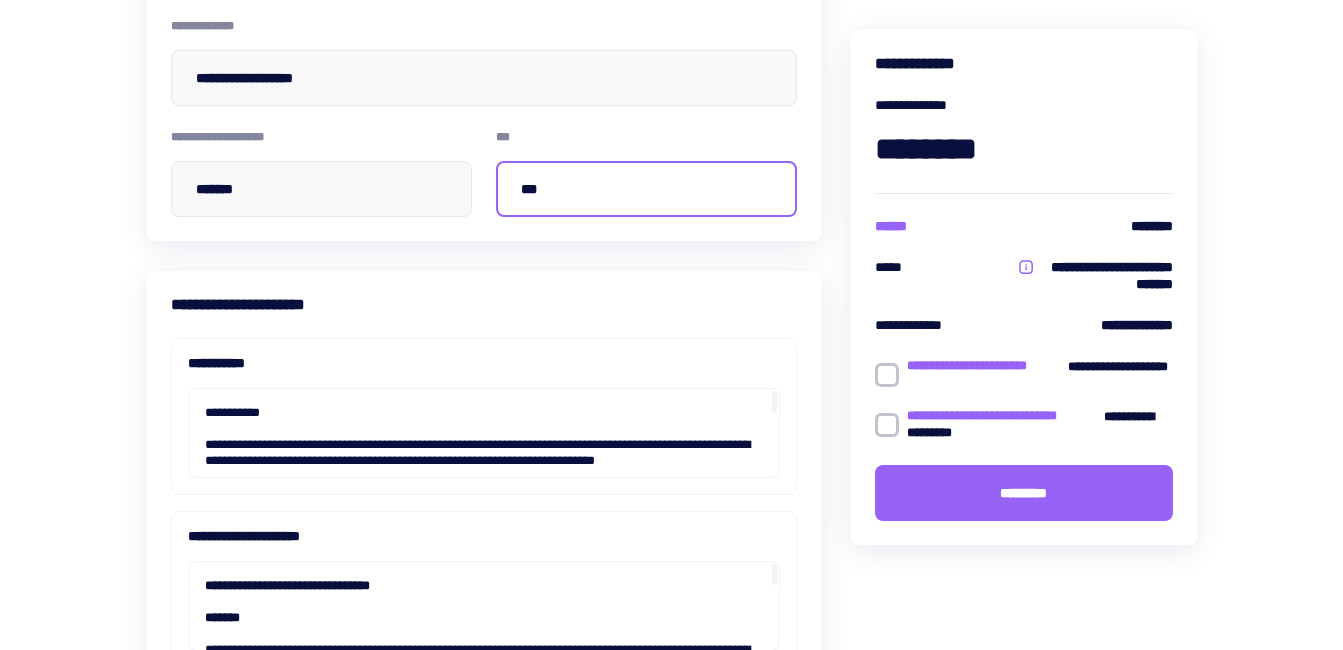 scroll, scrollTop: 367, scrollLeft: 0, axis: vertical 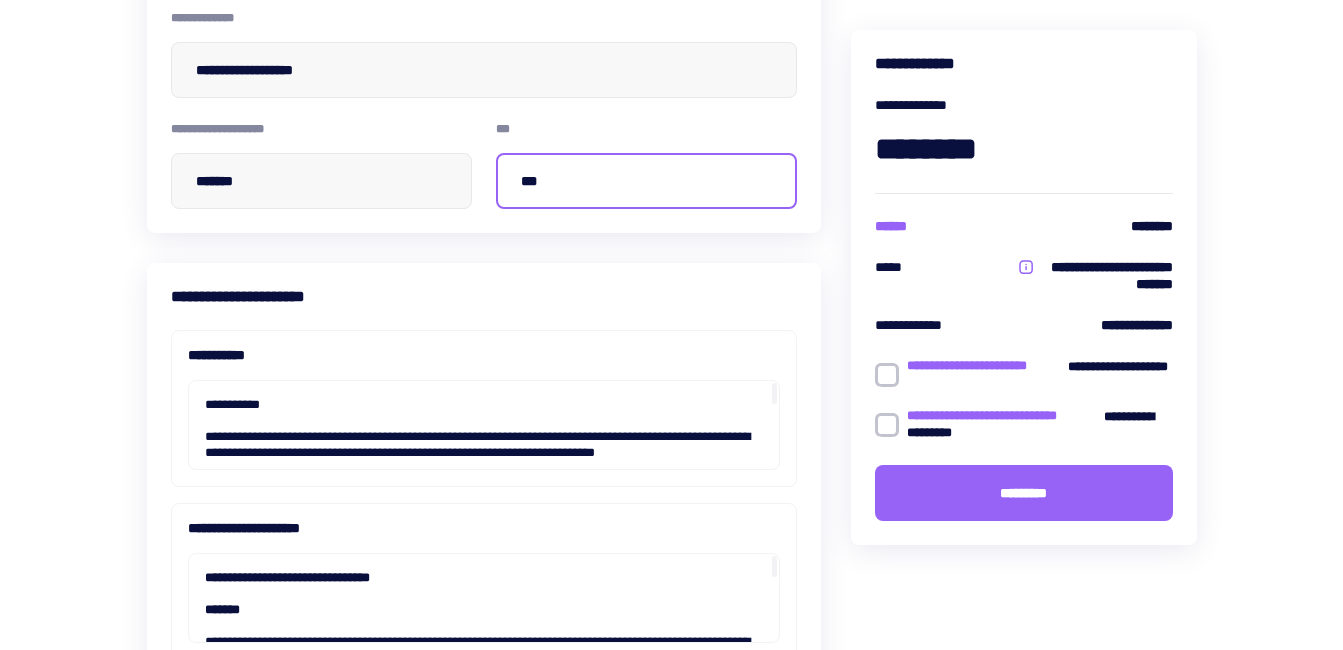 type on "***" 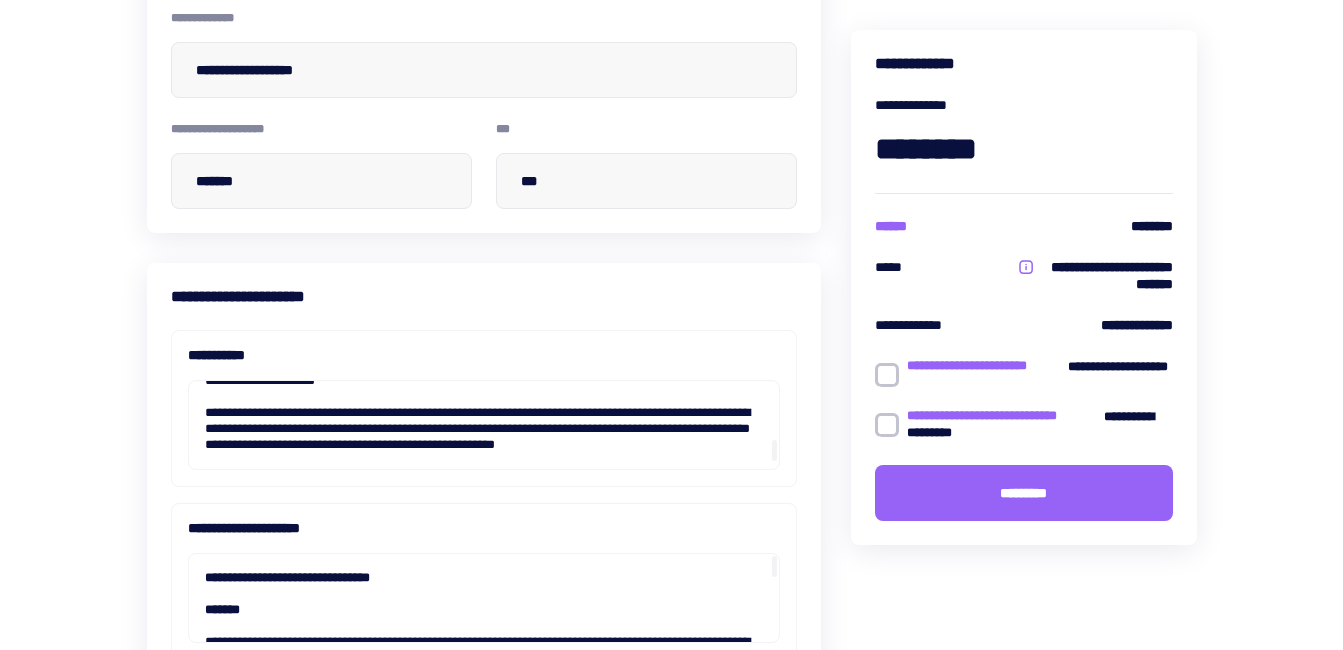 scroll, scrollTop: 680, scrollLeft: 0, axis: vertical 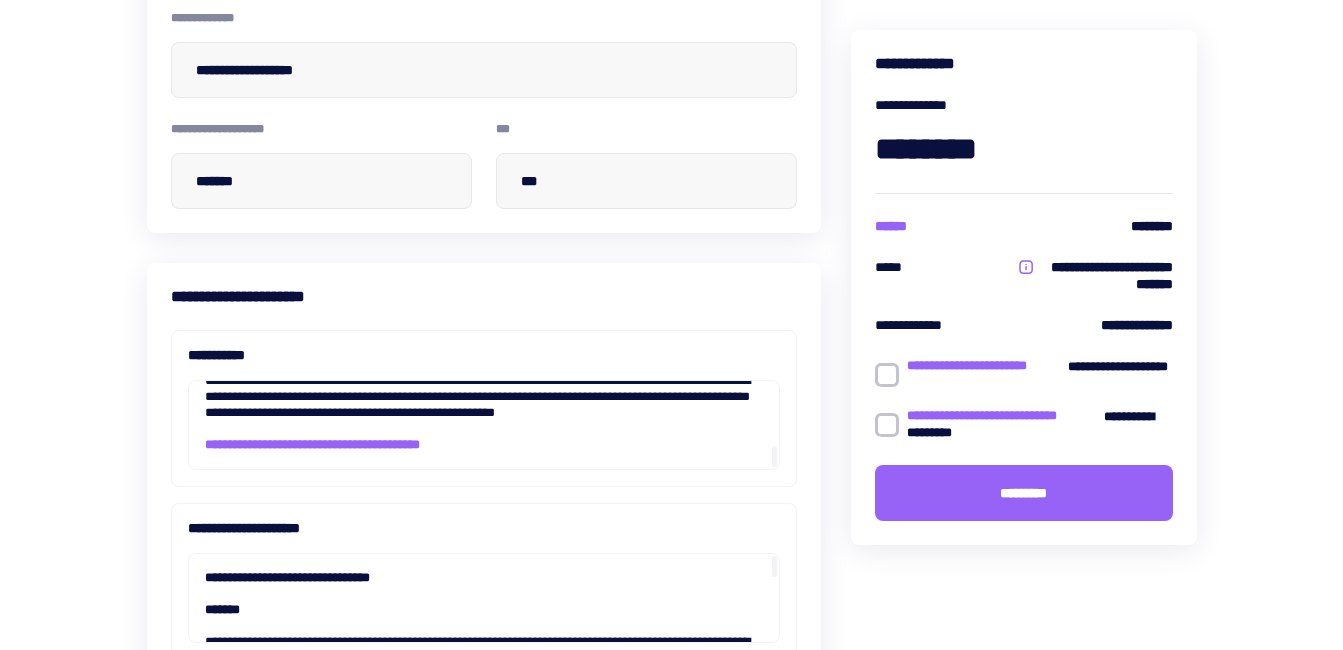 drag, startPoint x: 774, startPoint y: 396, endPoint x: 788, endPoint y: 489, distance: 94.04786 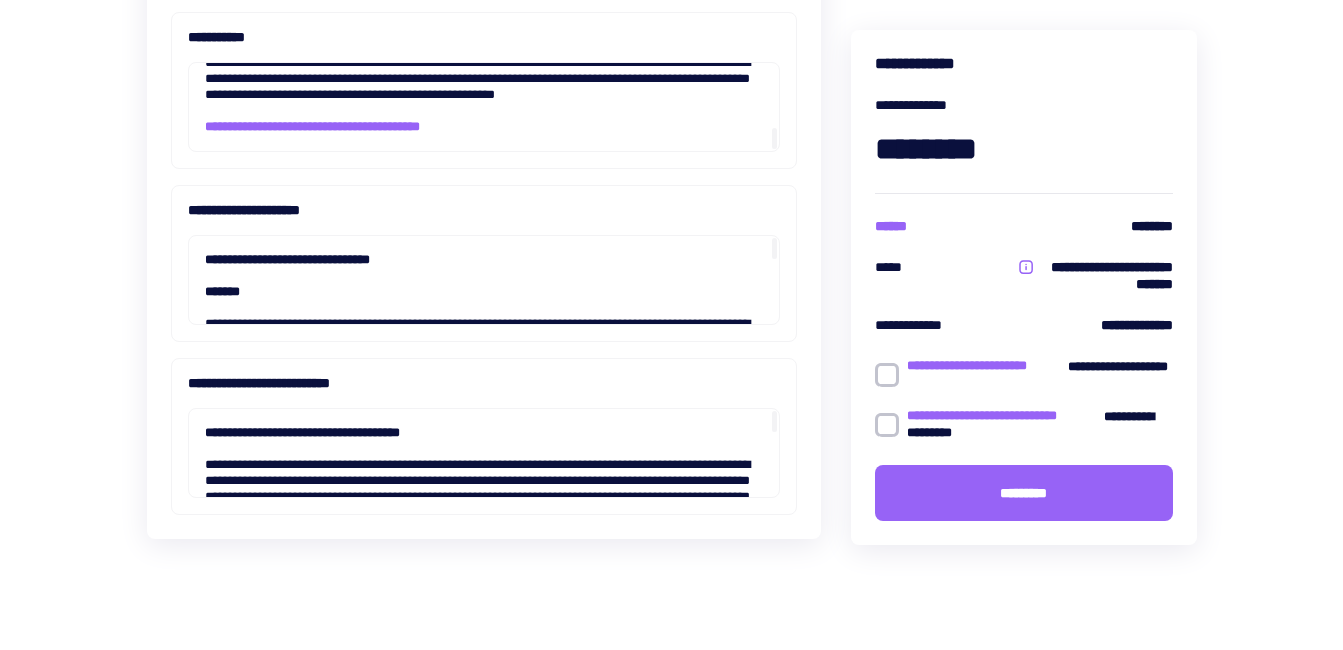 scroll, scrollTop: 700, scrollLeft: 0, axis: vertical 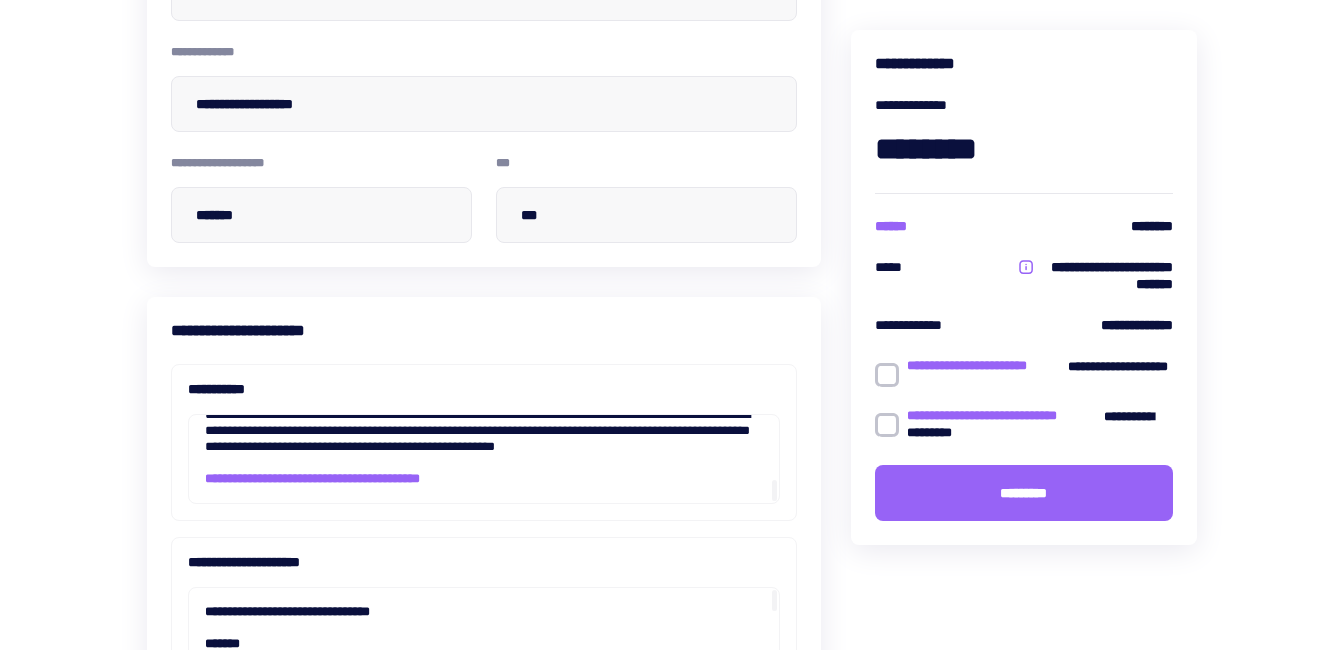 click at bounding box center [887, 375] 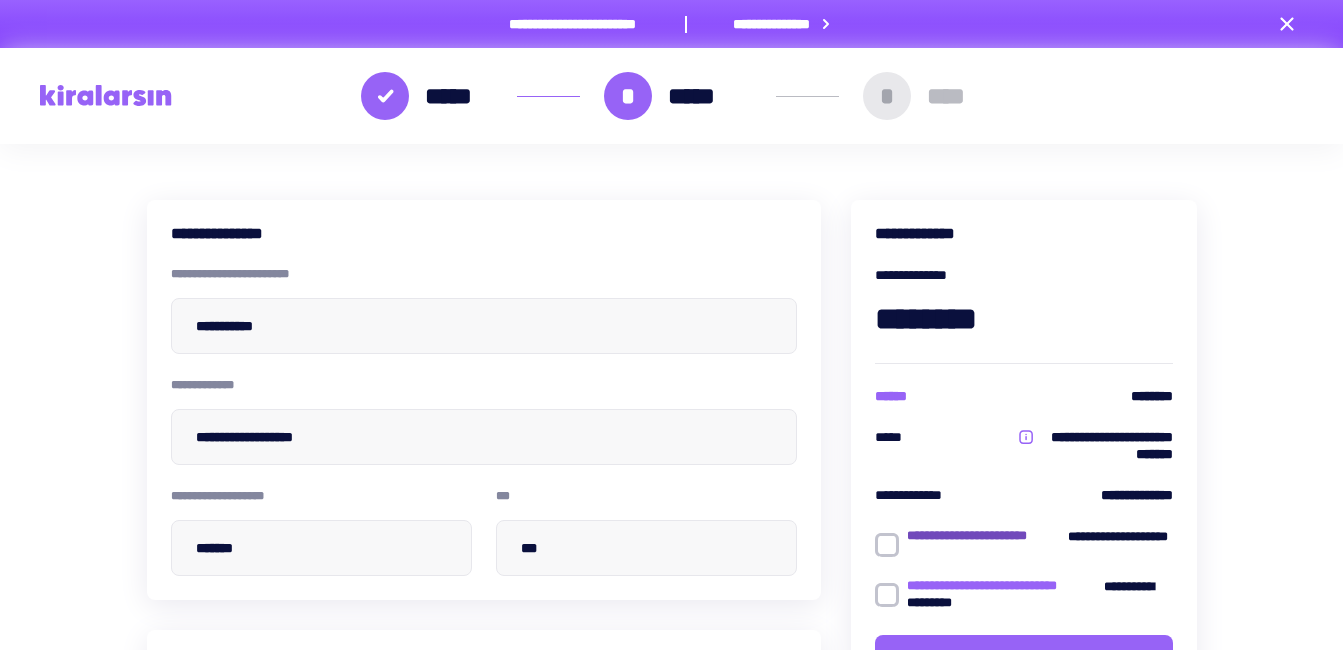scroll, scrollTop: 367, scrollLeft: 0, axis: vertical 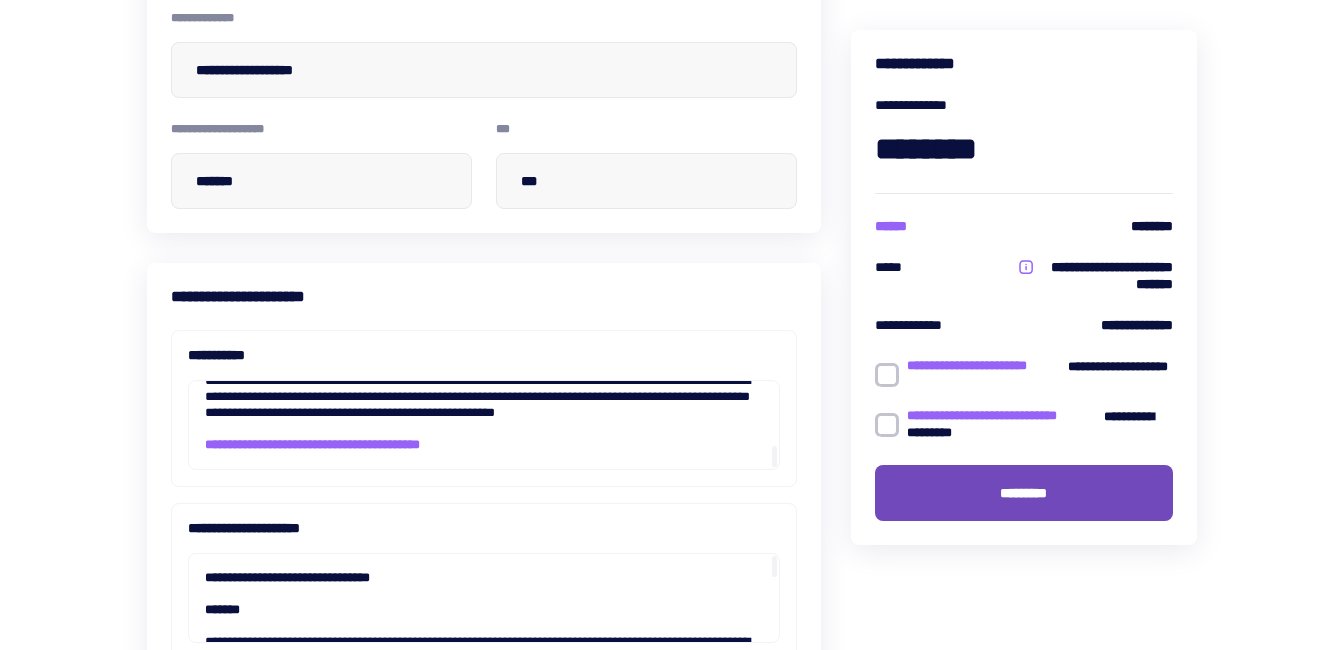 click on "*********" at bounding box center (1023, 493) 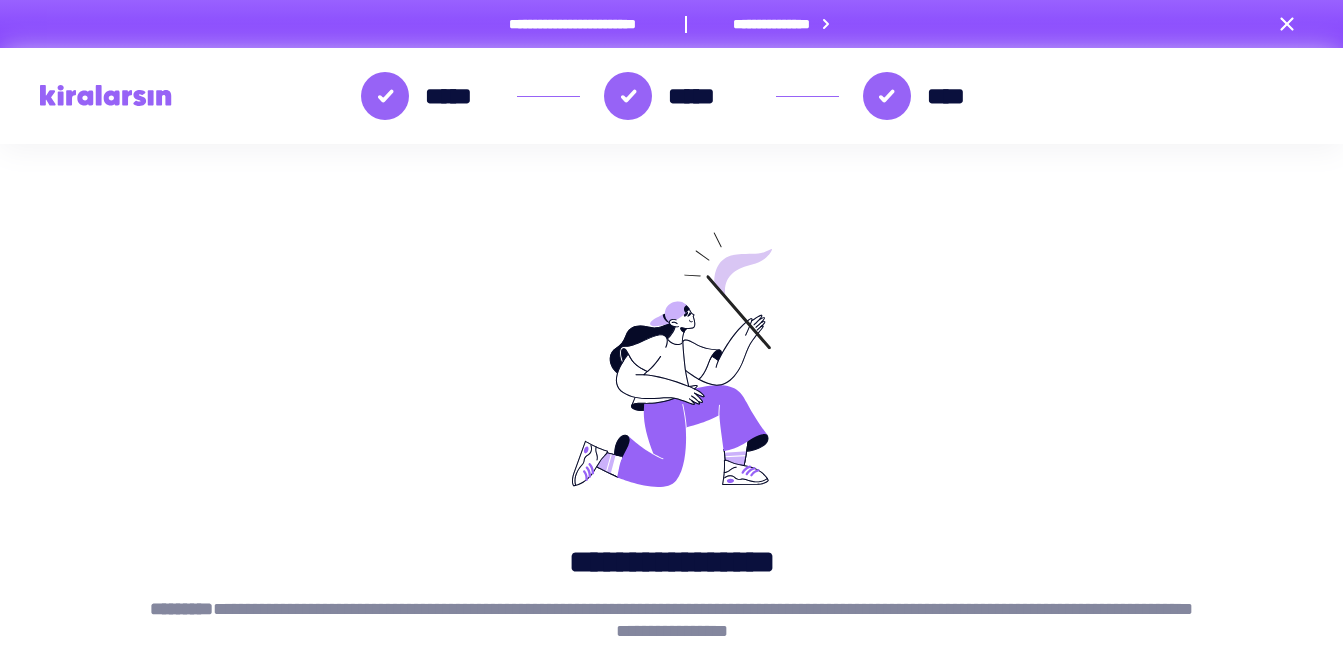 scroll, scrollTop: 0, scrollLeft: 0, axis: both 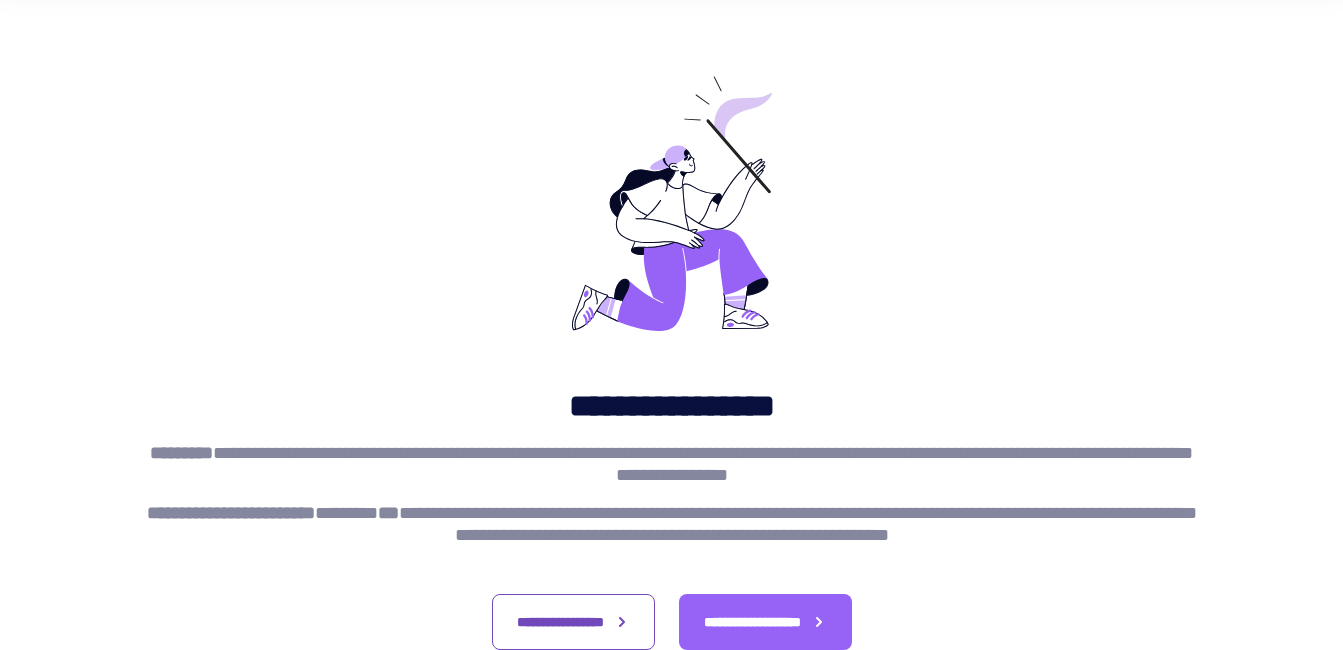 click 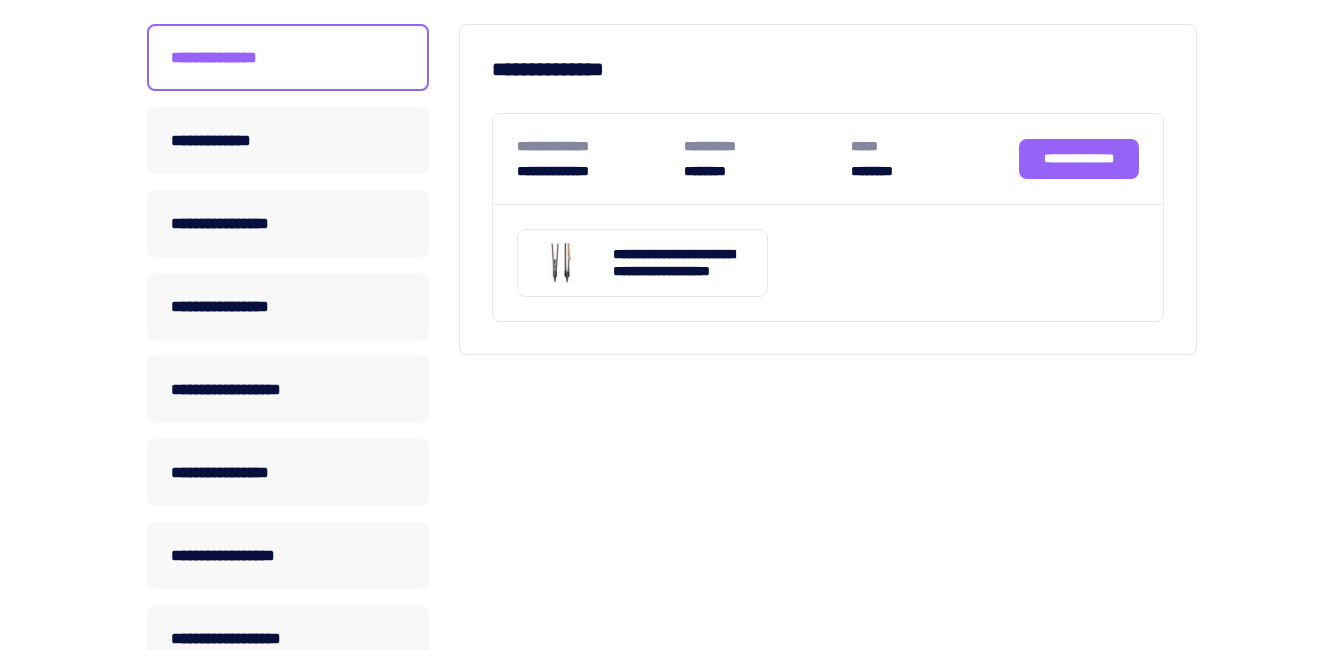 scroll, scrollTop: 367, scrollLeft: 0, axis: vertical 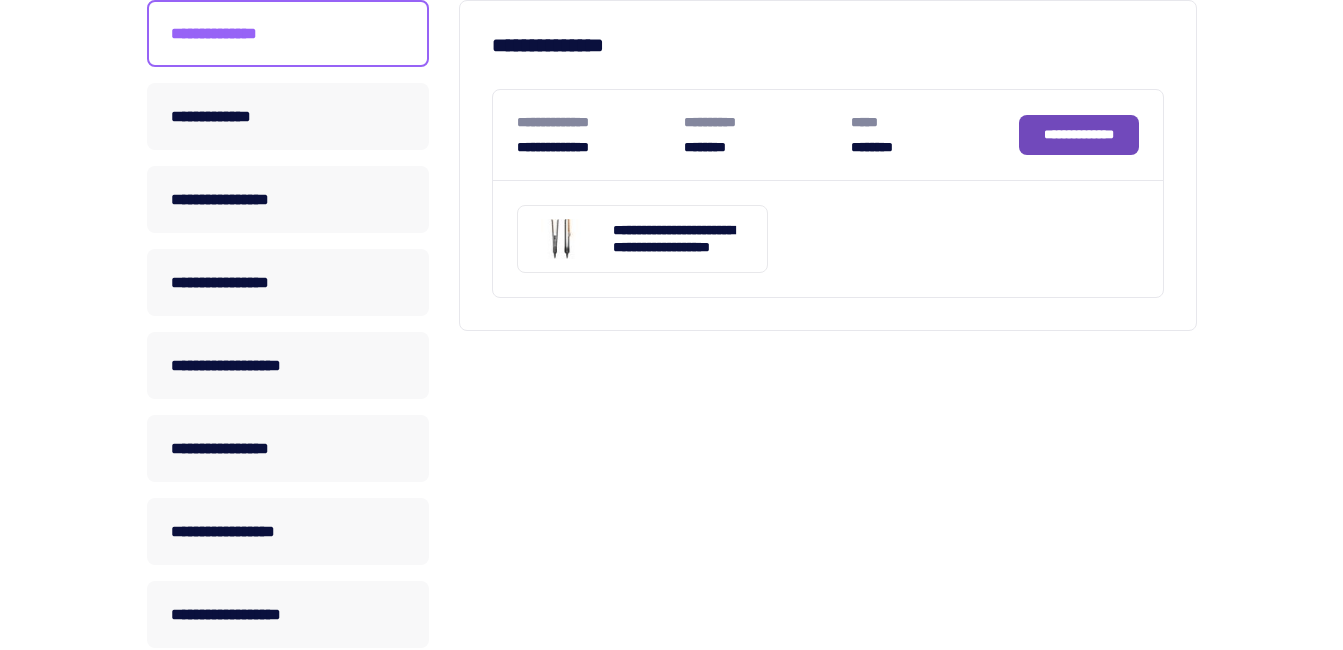 click on "**********" at bounding box center [1079, 134] 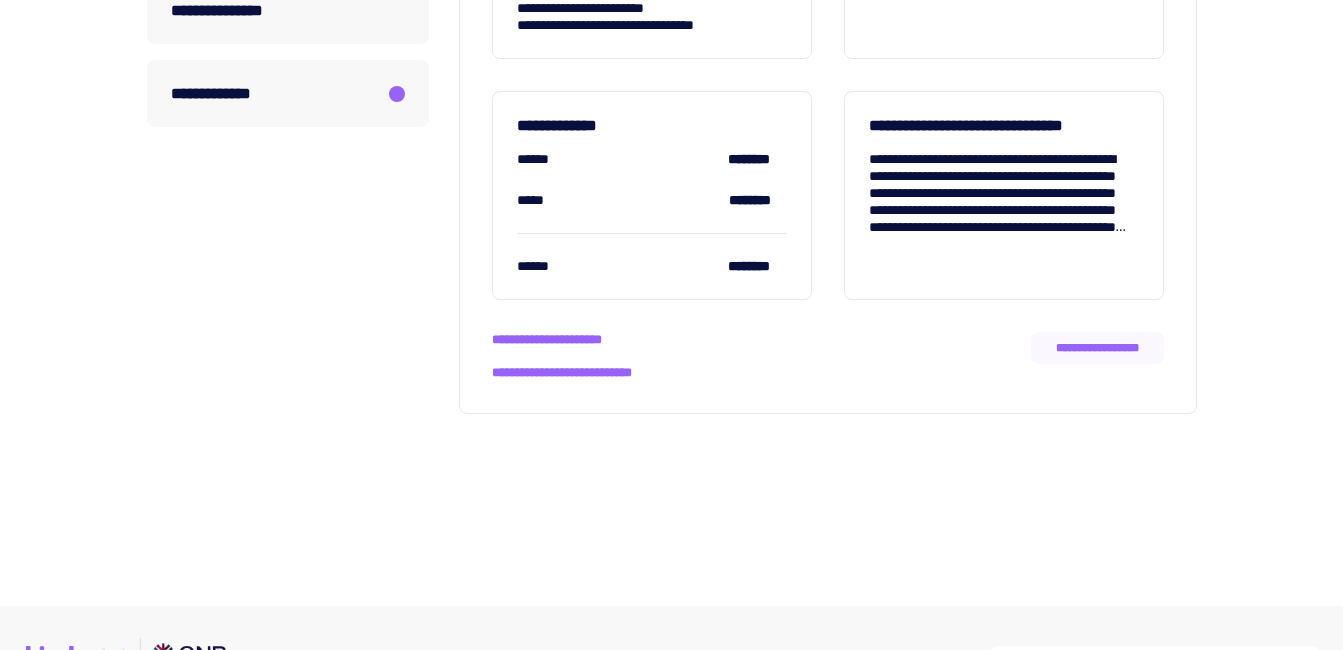 scroll, scrollTop: 0, scrollLeft: 0, axis: both 